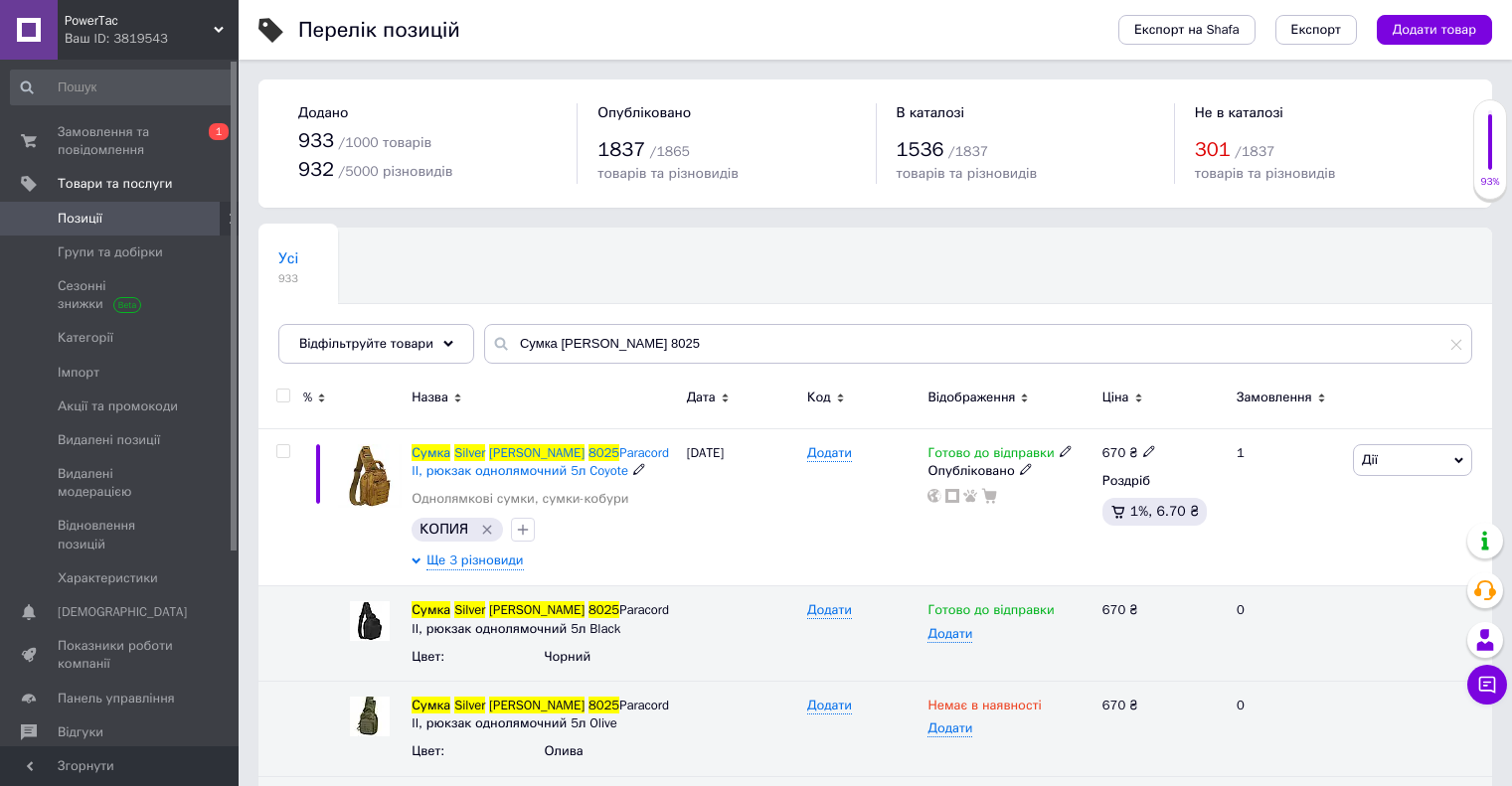 scroll, scrollTop: 0, scrollLeft: 0, axis: both 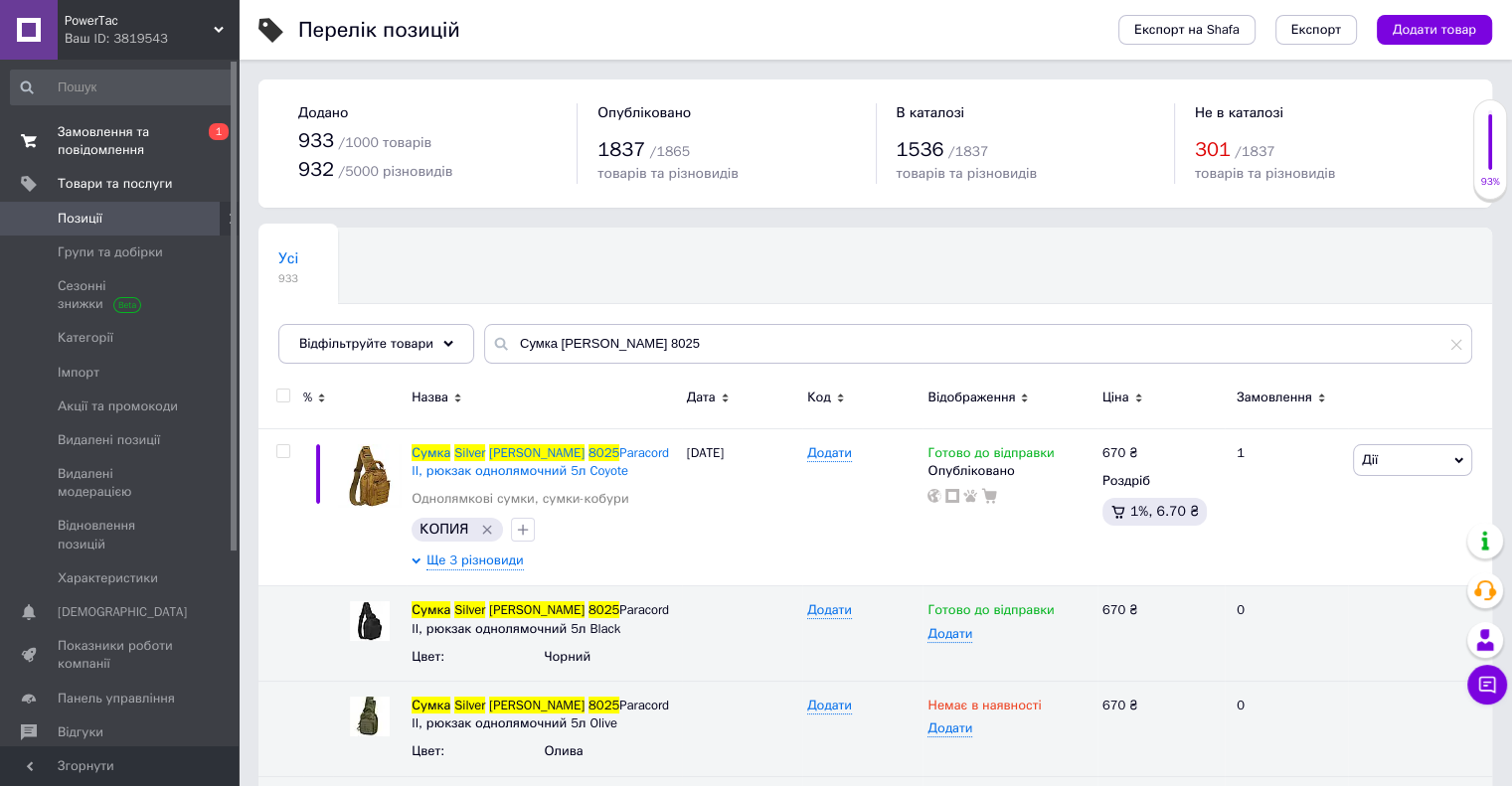 click on "Замовлення та повідомлення" at bounding box center [120, 141] 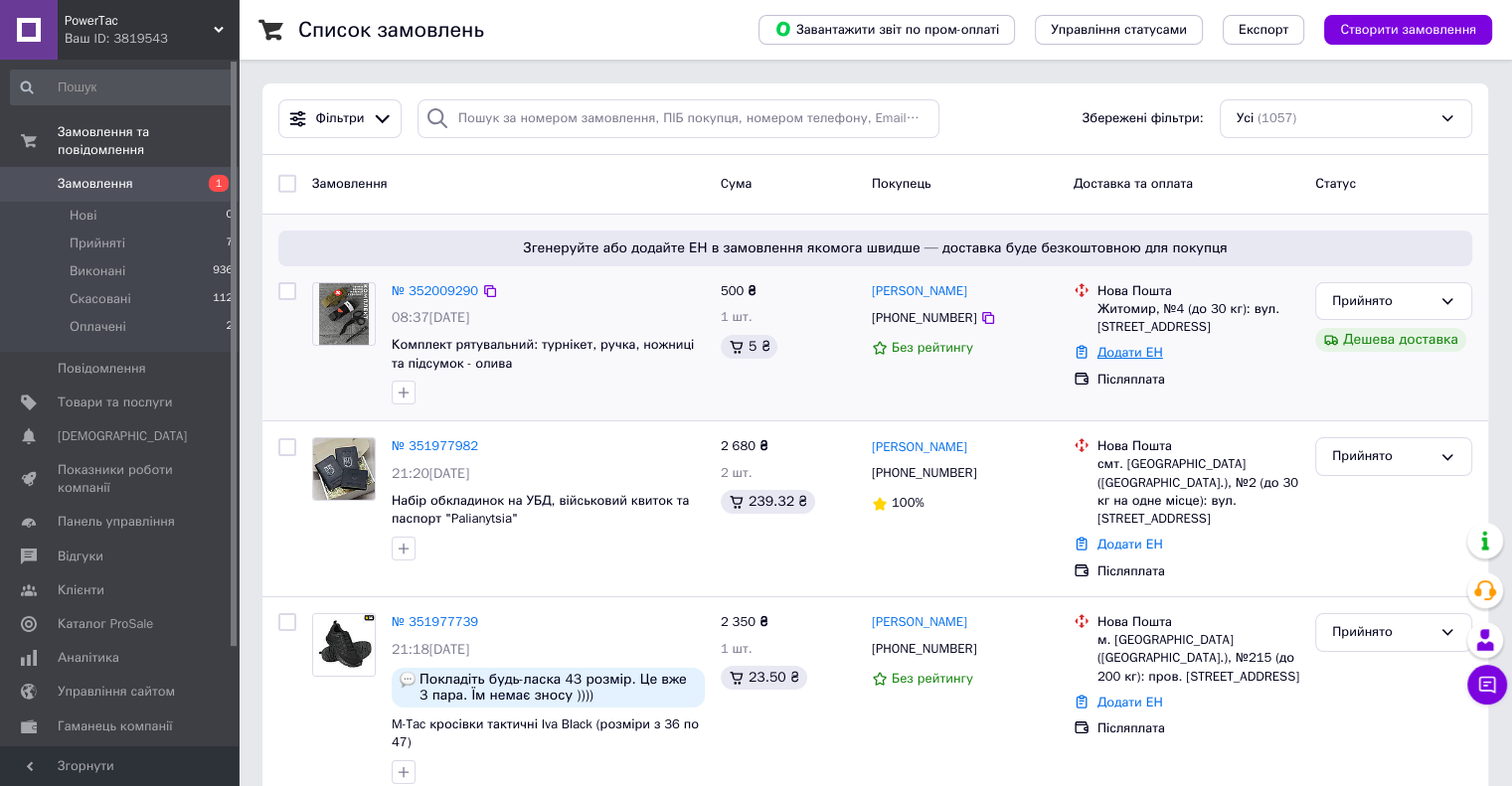 click on "Додати ЕН" at bounding box center [1130, 352] 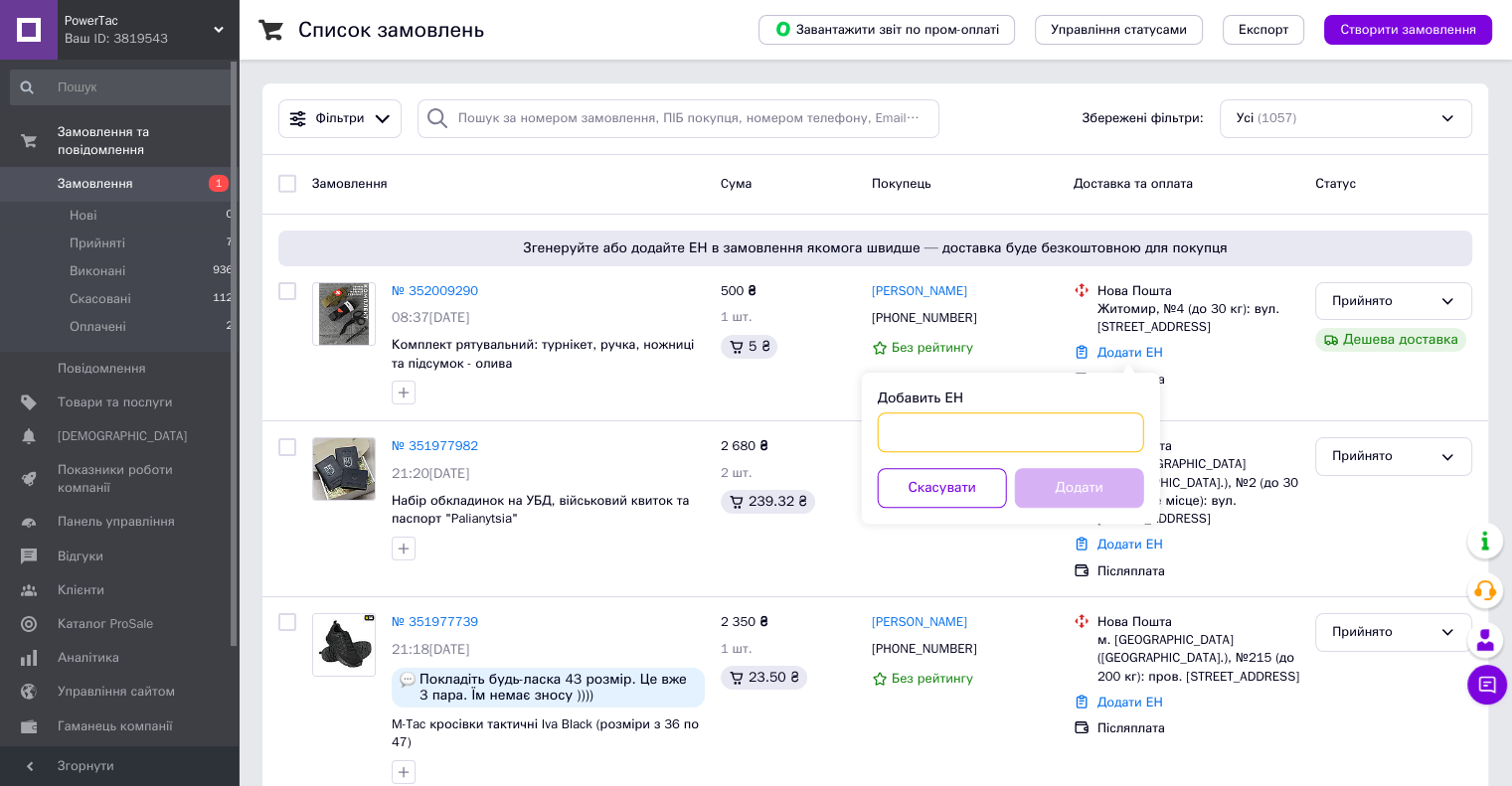 click on "Добавить ЕН" at bounding box center (1011, 432) 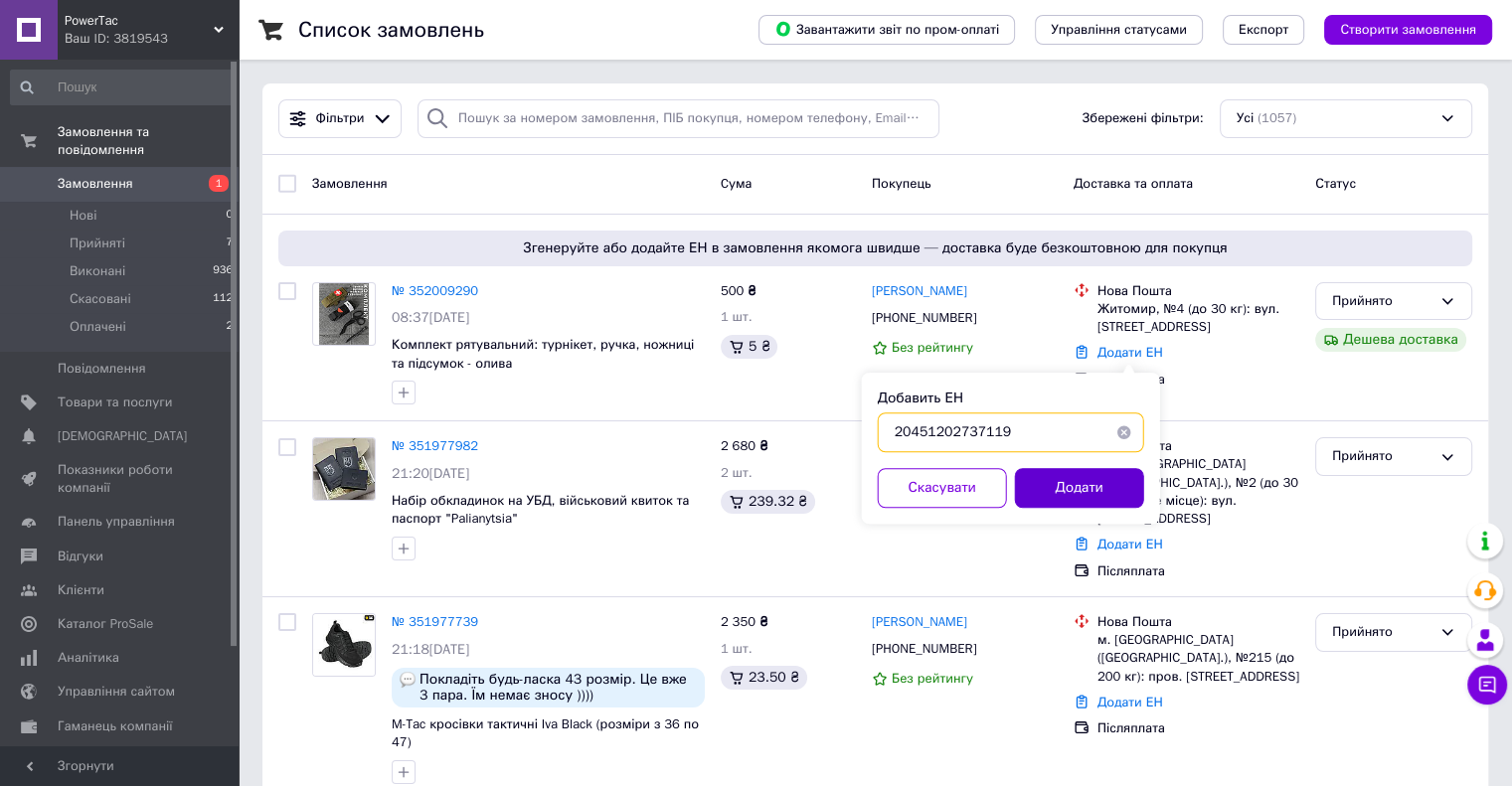 type on "20451202737119" 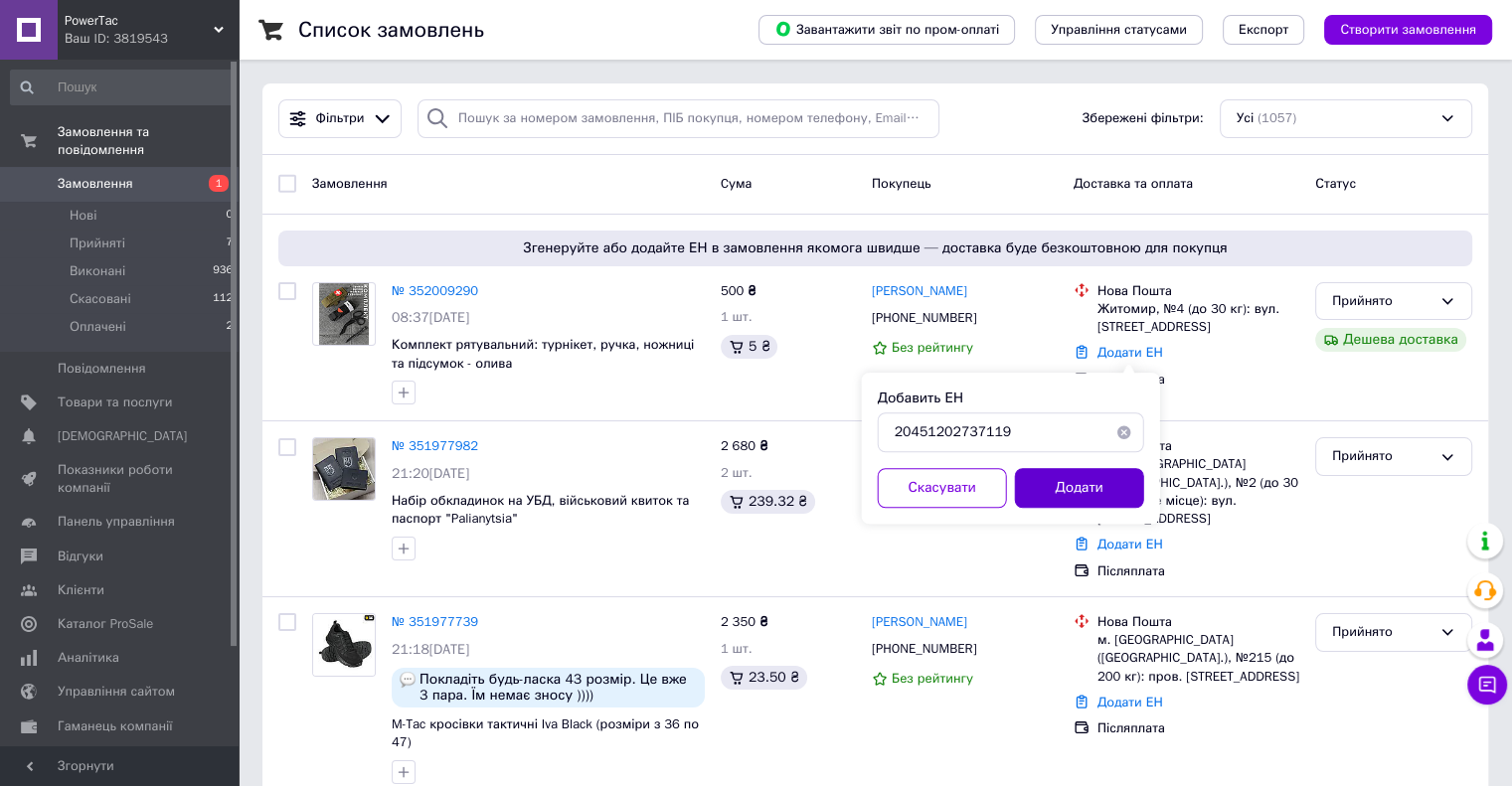 click on "Додати" at bounding box center [1080, 488] 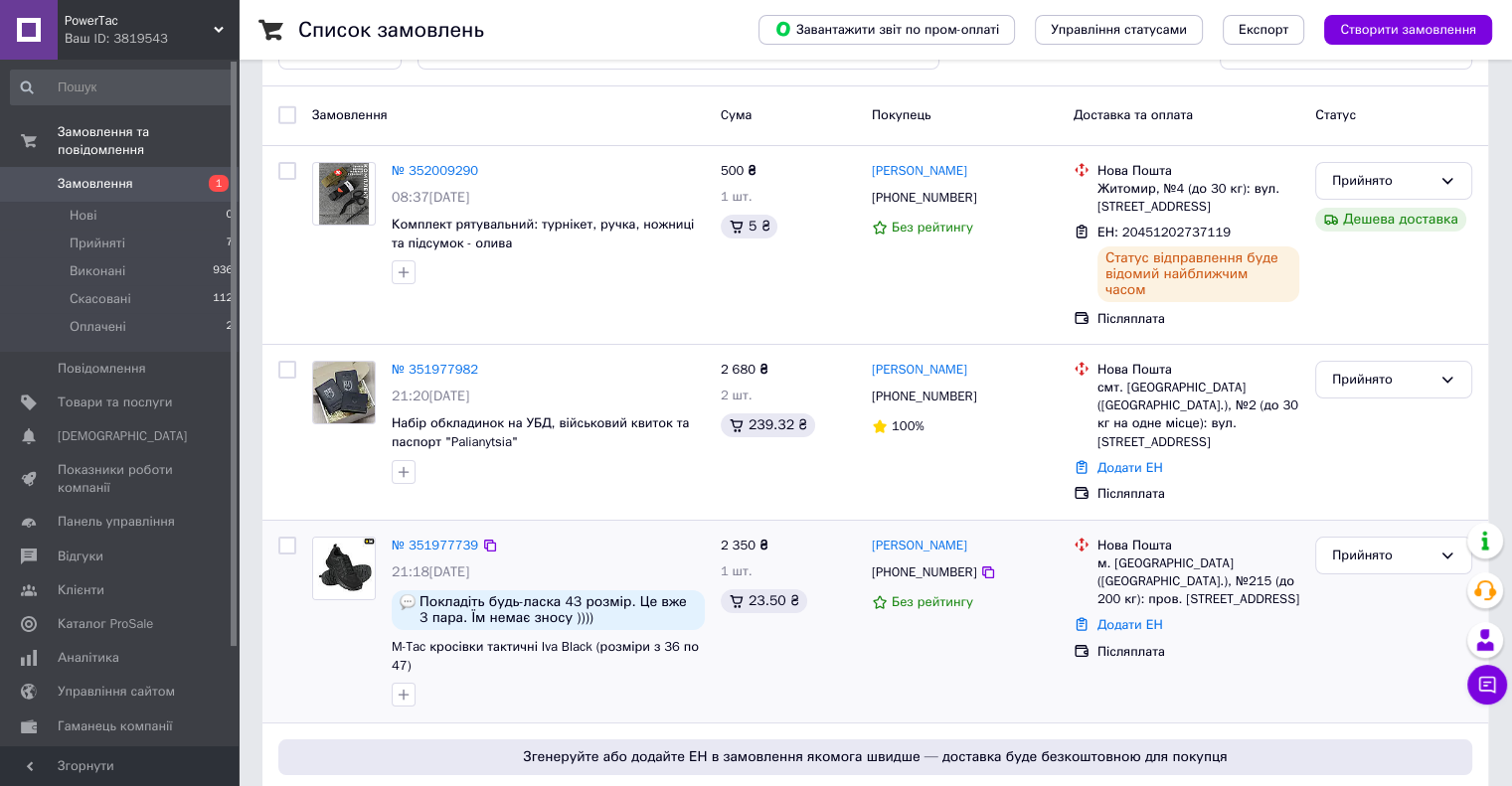 scroll, scrollTop: 99, scrollLeft: 0, axis: vertical 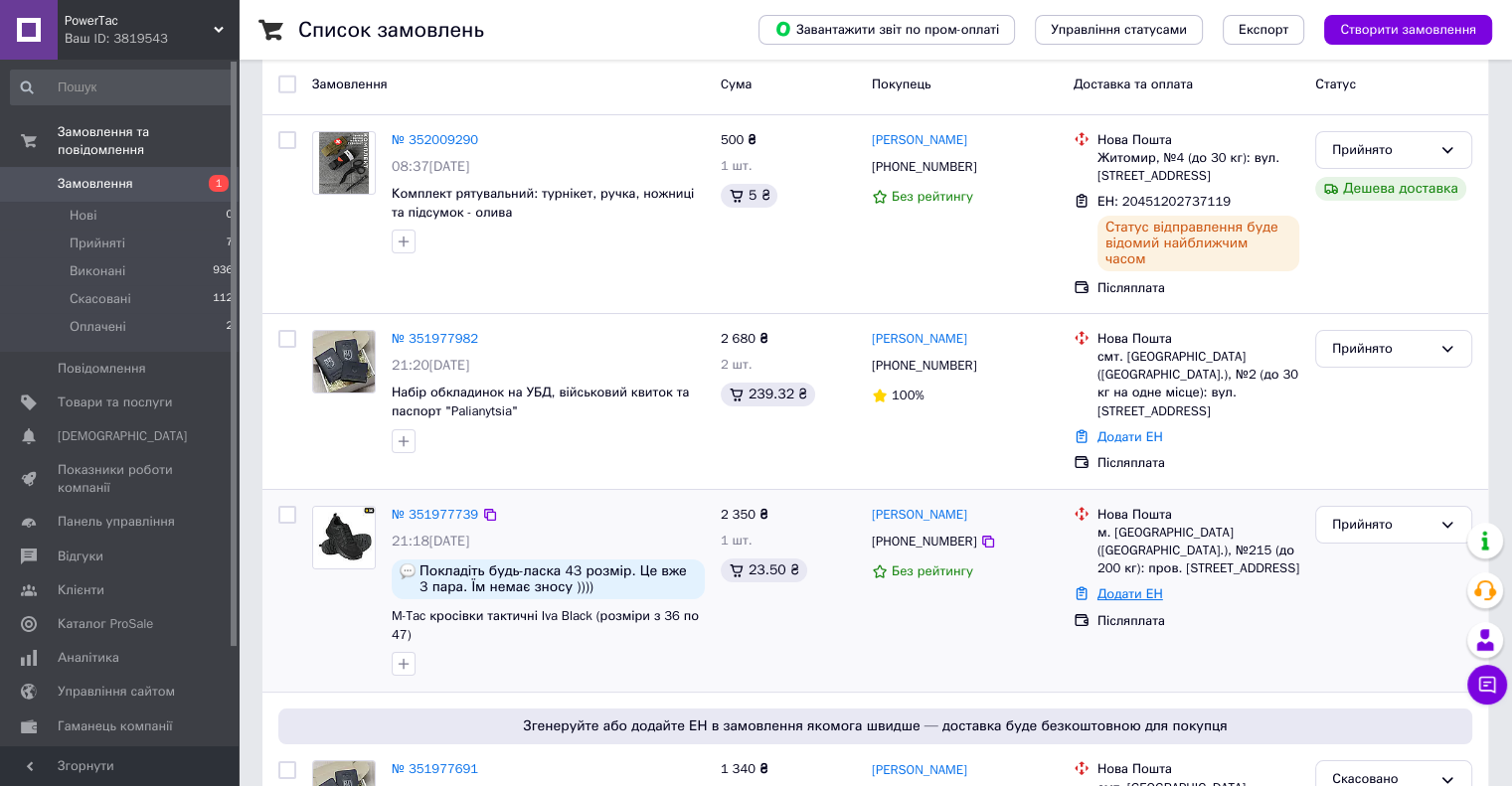 click on "Додати ЕН" at bounding box center [1130, 593] 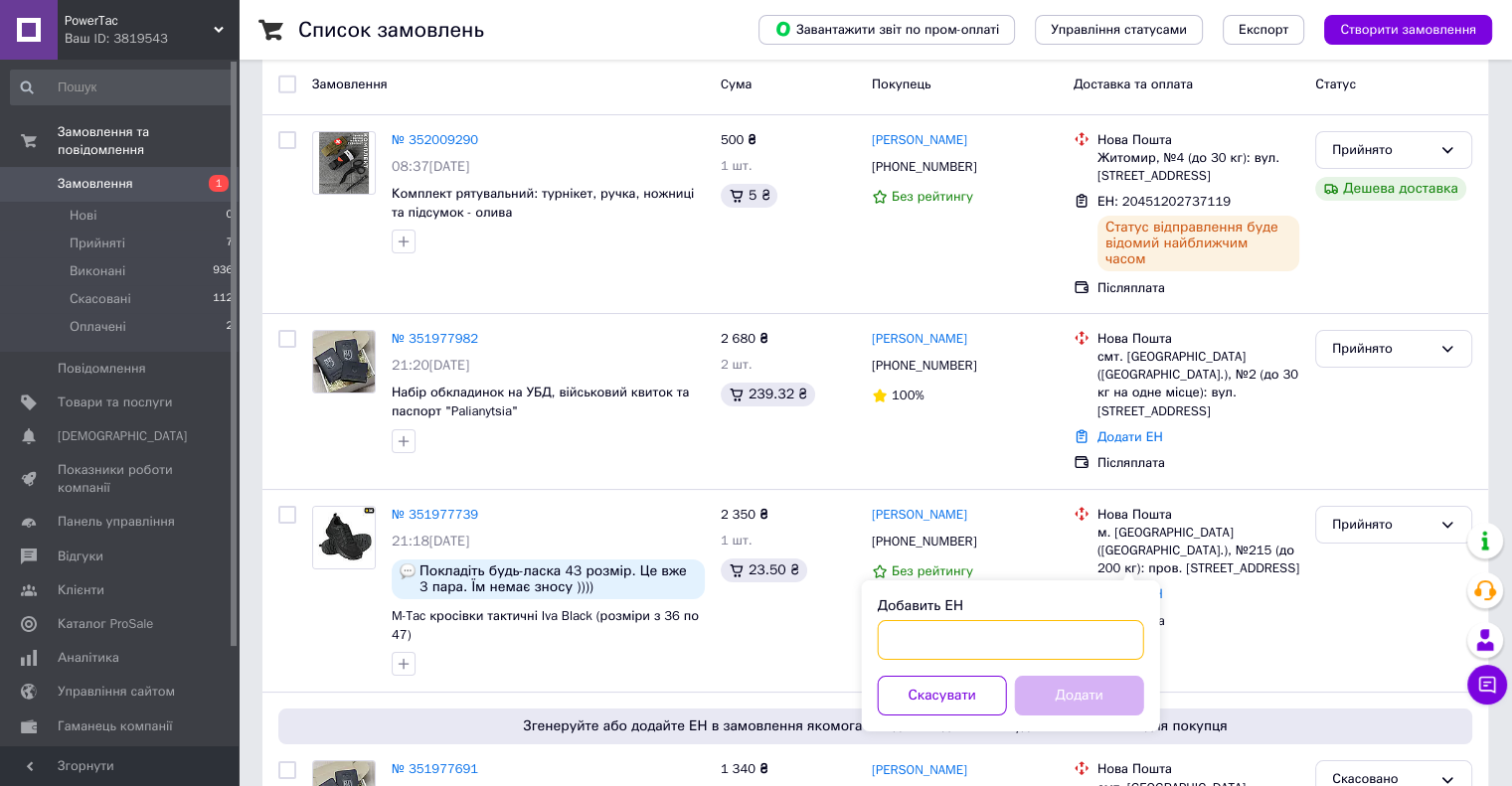 click on "Добавить ЕН" at bounding box center [1011, 640] 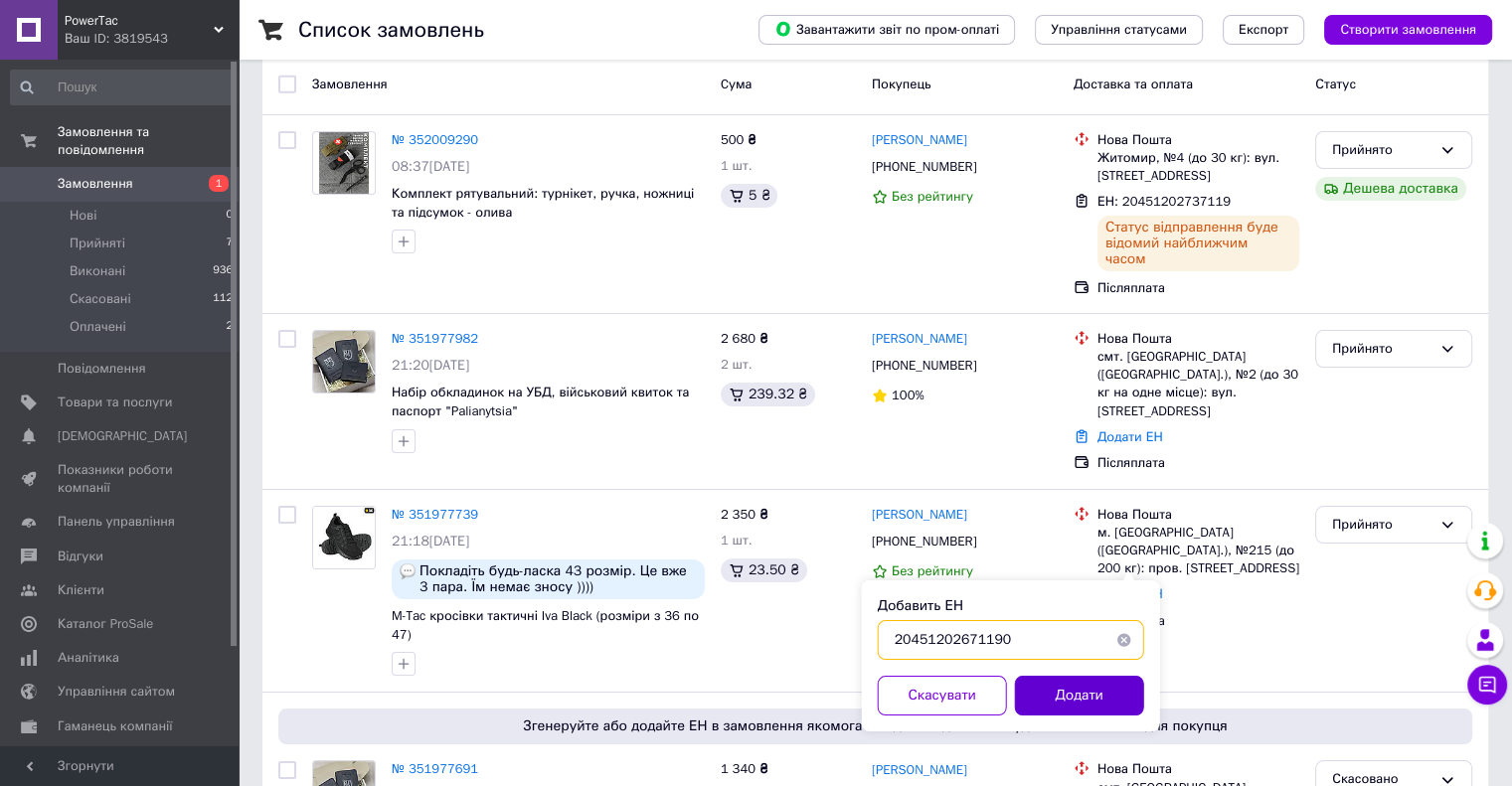 type on "20451202671190" 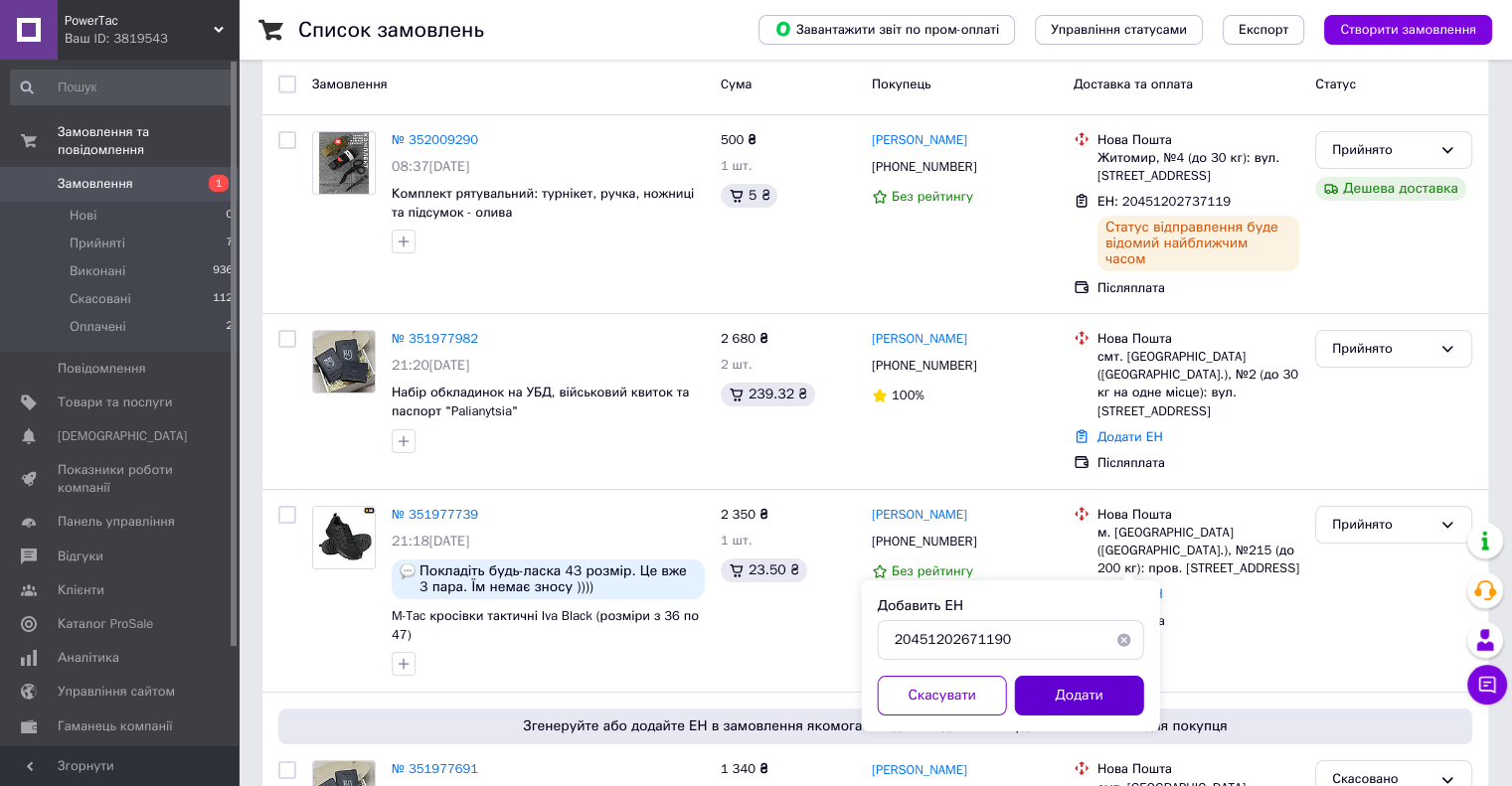 click on "Додати" at bounding box center [1080, 696] 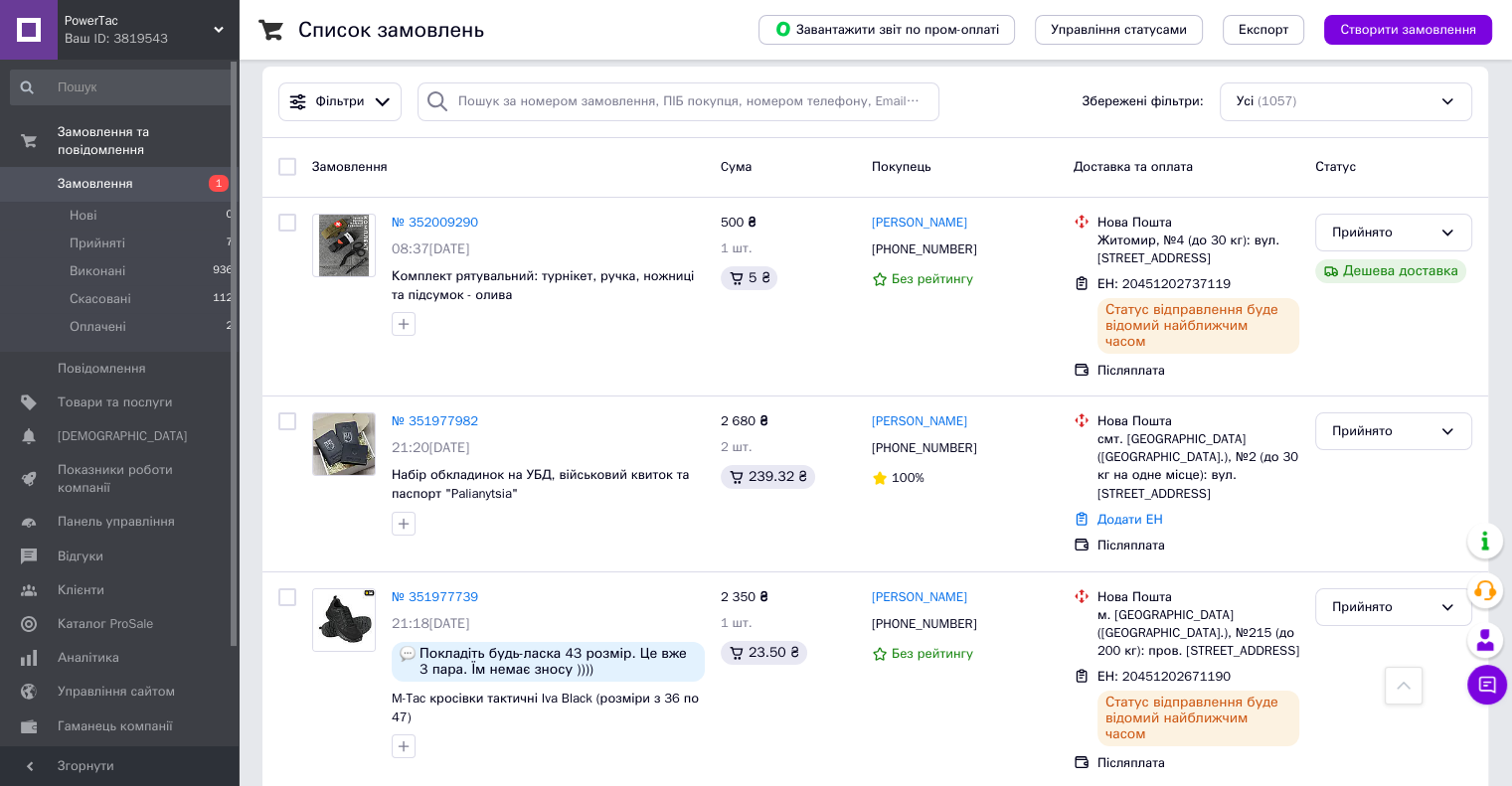 scroll, scrollTop: 0, scrollLeft: 0, axis: both 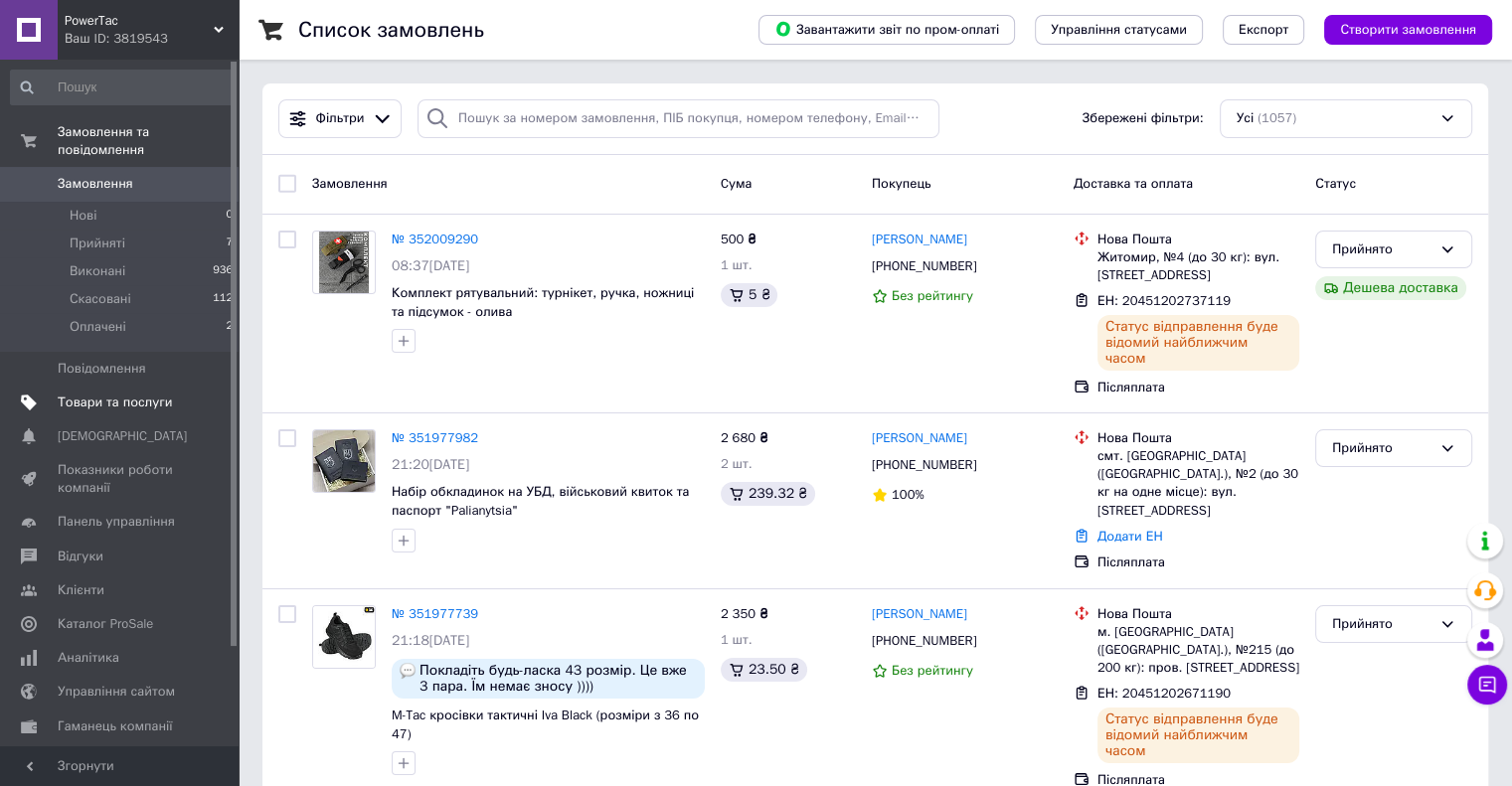 click on "Товари та послуги" at bounding box center (114, 402) 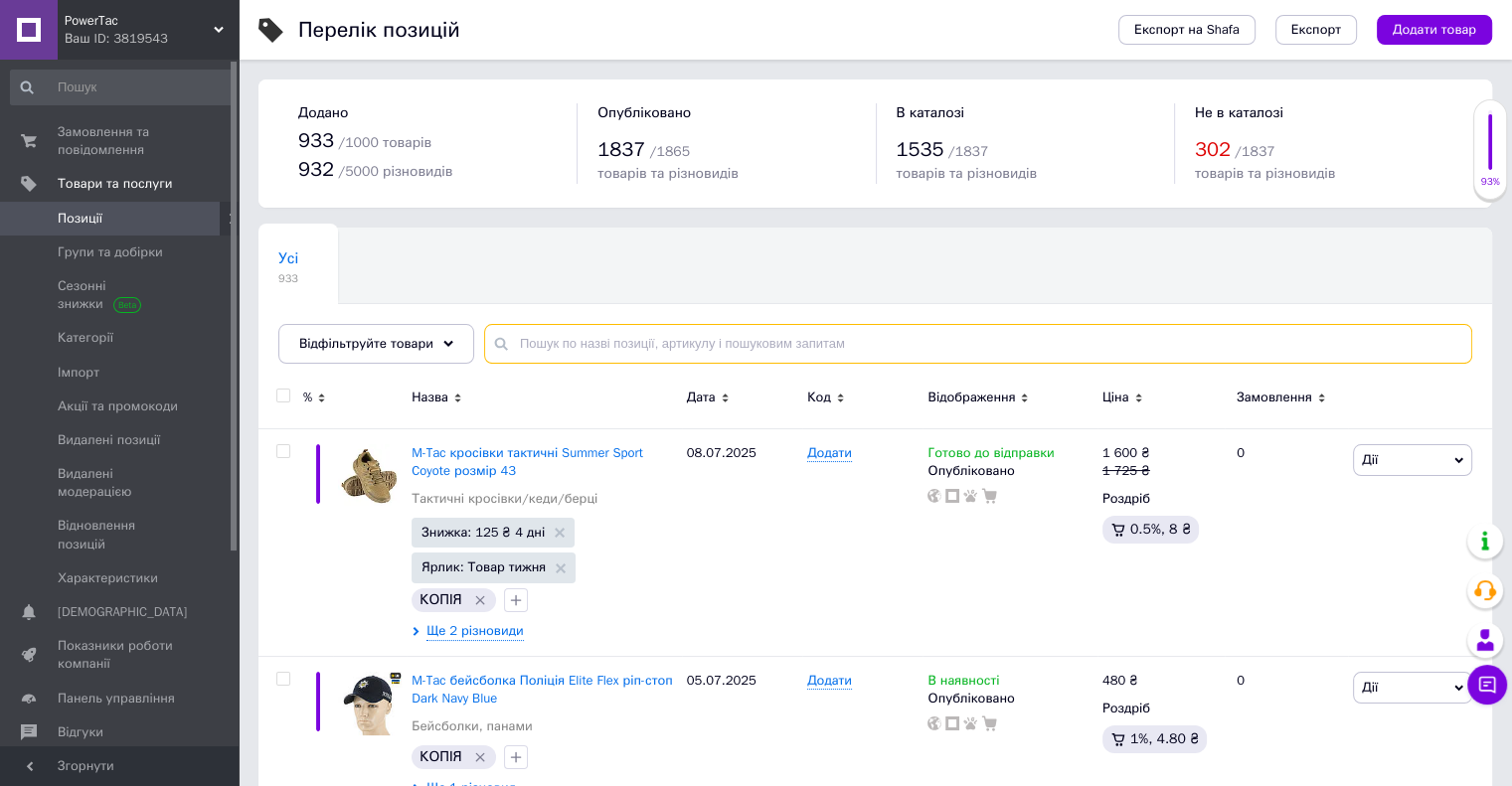 click at bounding box center (978, 344) 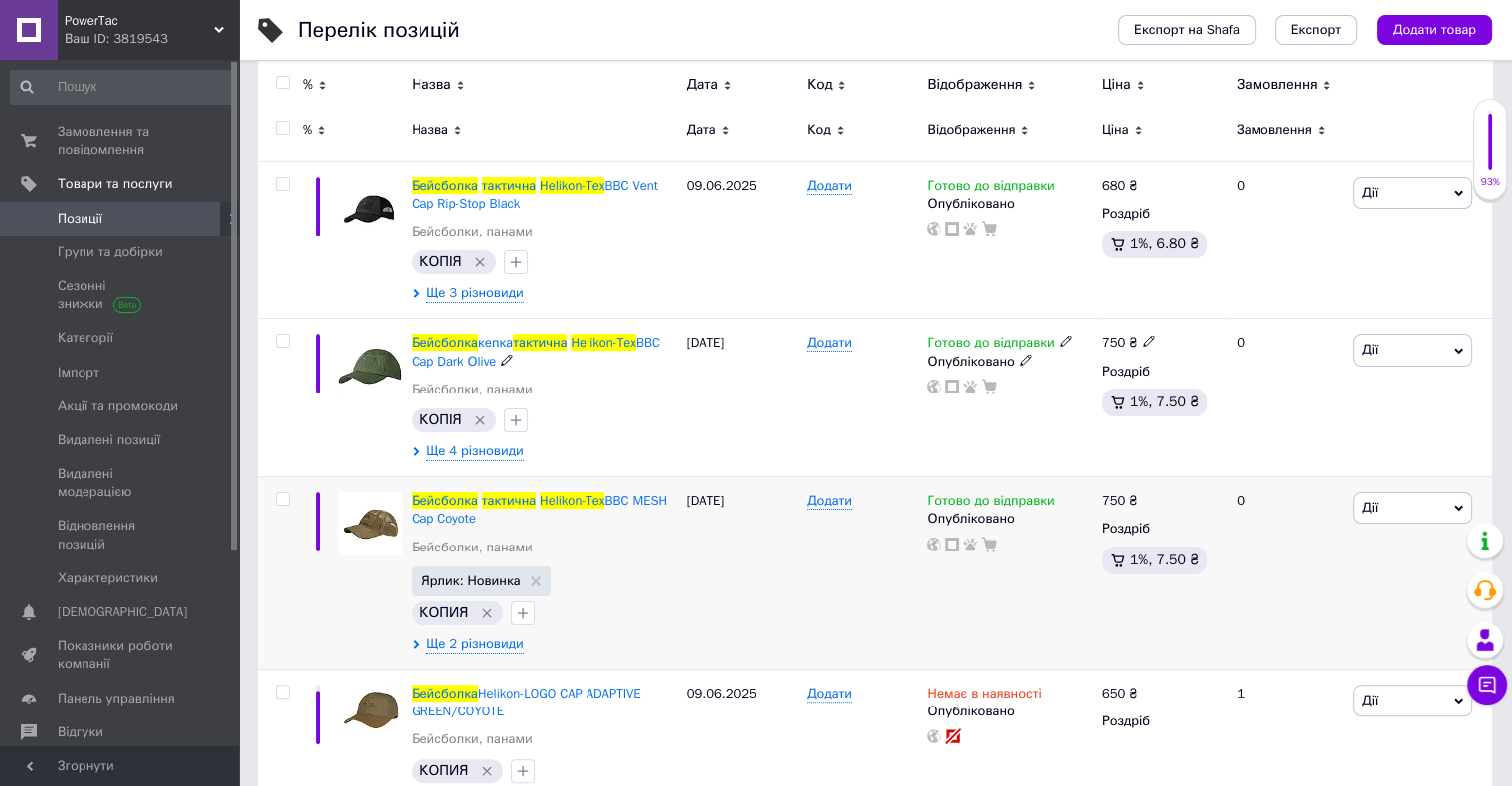 scroll, scrollTop: 325, scrollLeft: 0, axis: vertical 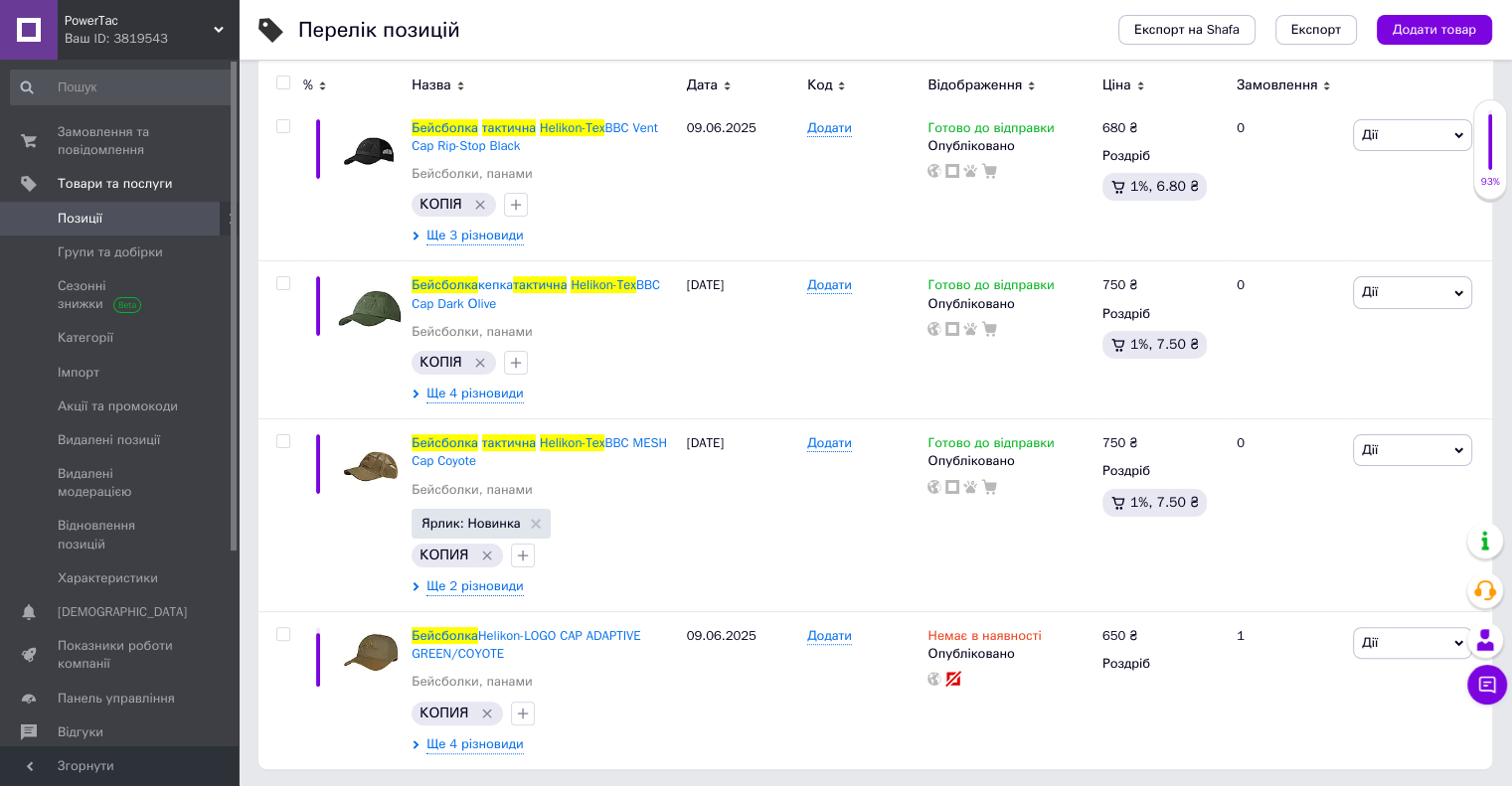 type on "Бейсболка тактична Helikon-Tex" 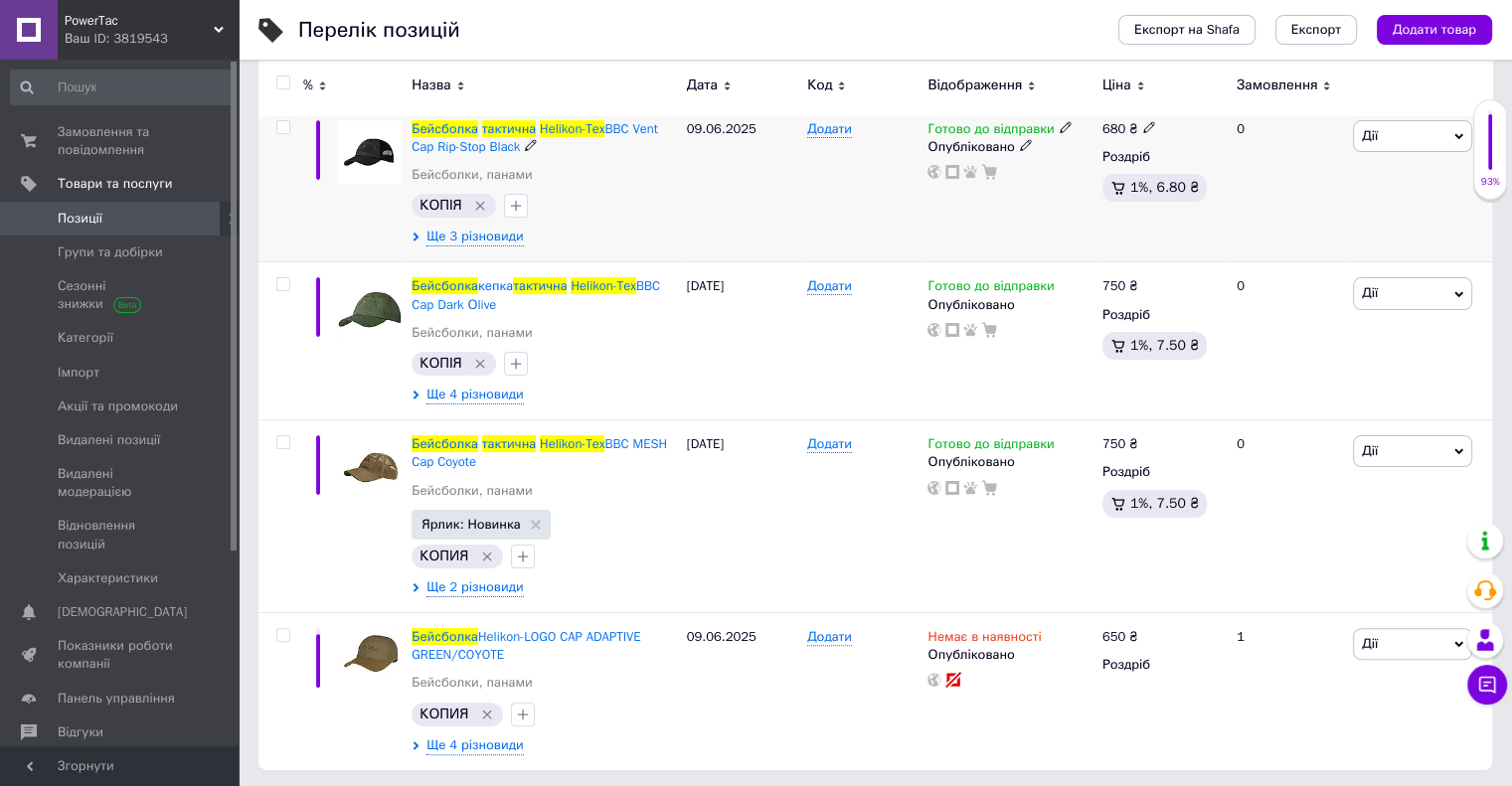 scroll, scrollTop: 325, scrollLeft: 0, axis: vertical 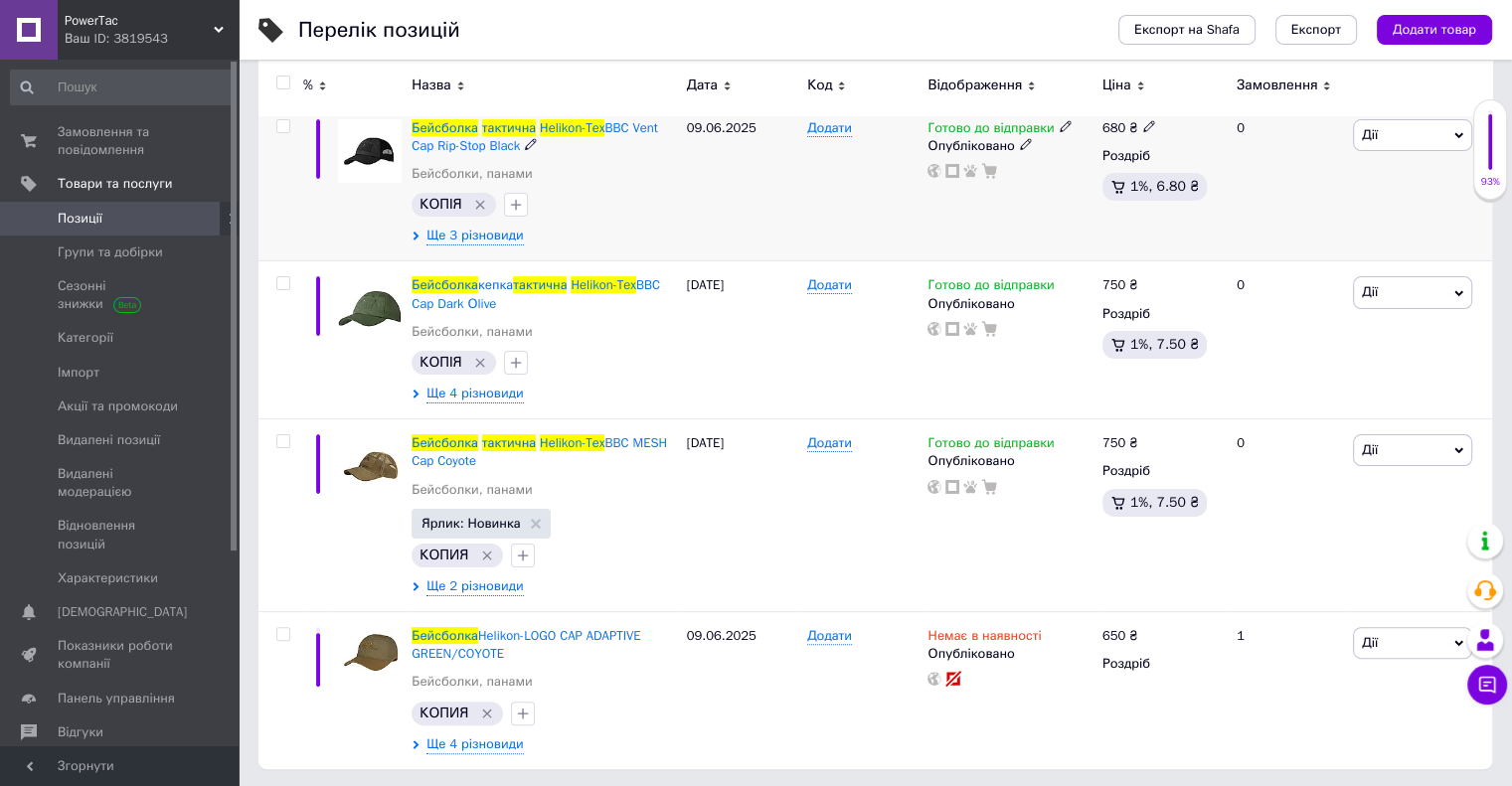 click 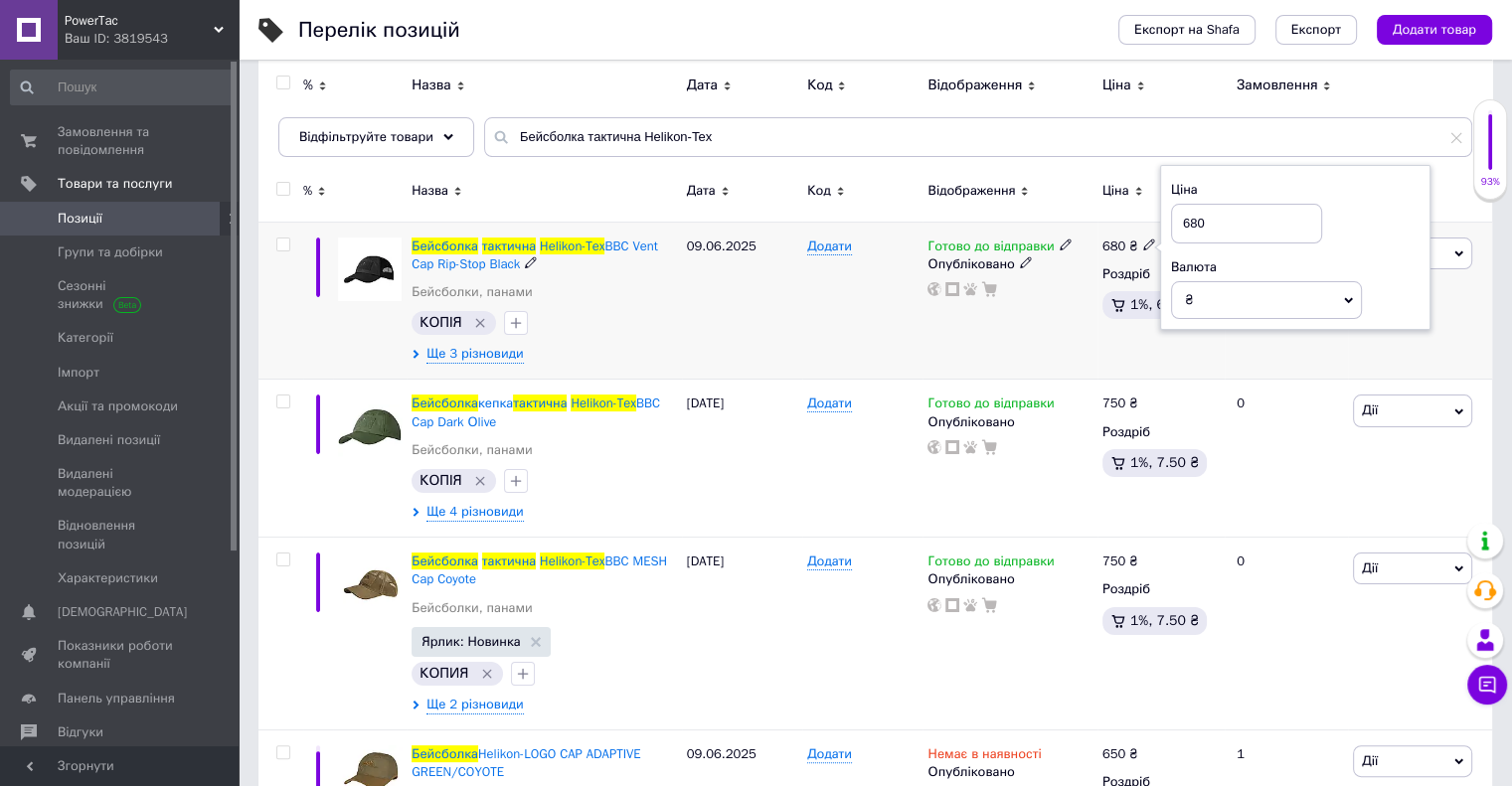 scroll, scrollTop: 126, scrollLeft: 0, axis: vertical 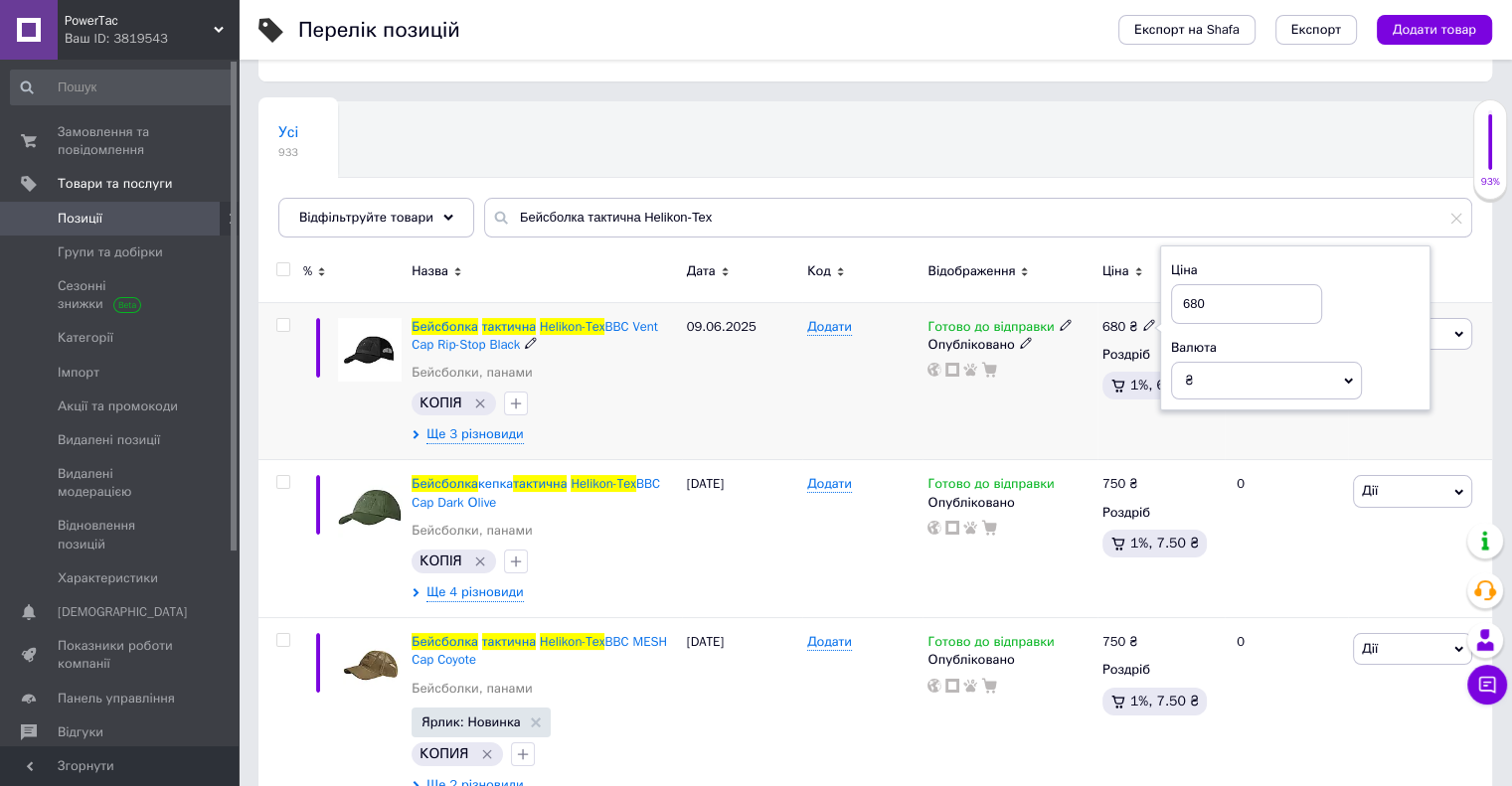drag, startPoint x: 1214, startPoint y: 294, endPoint x: 1173, endPoint y: 304, distance: 42.201896 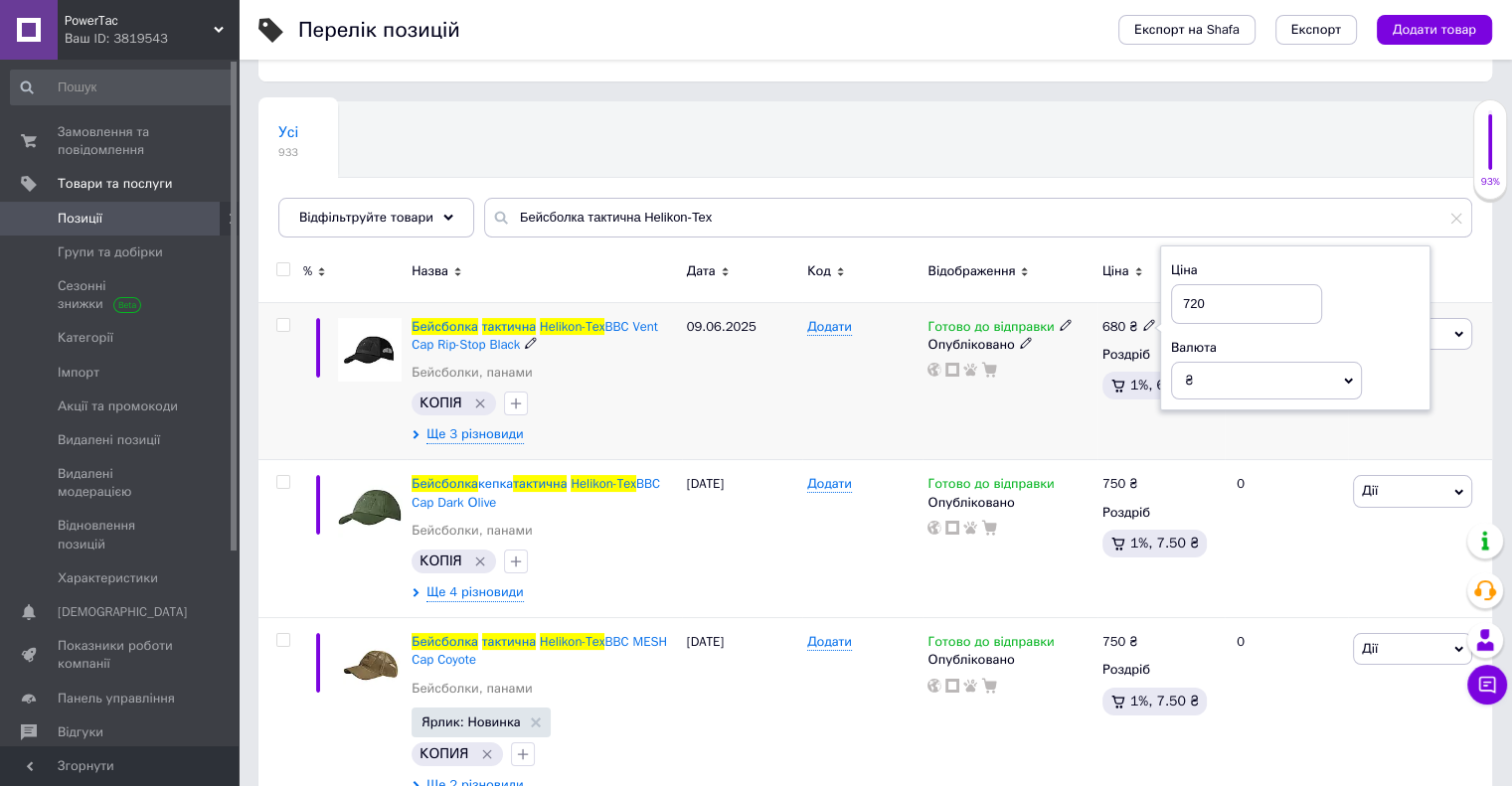 type on "720" 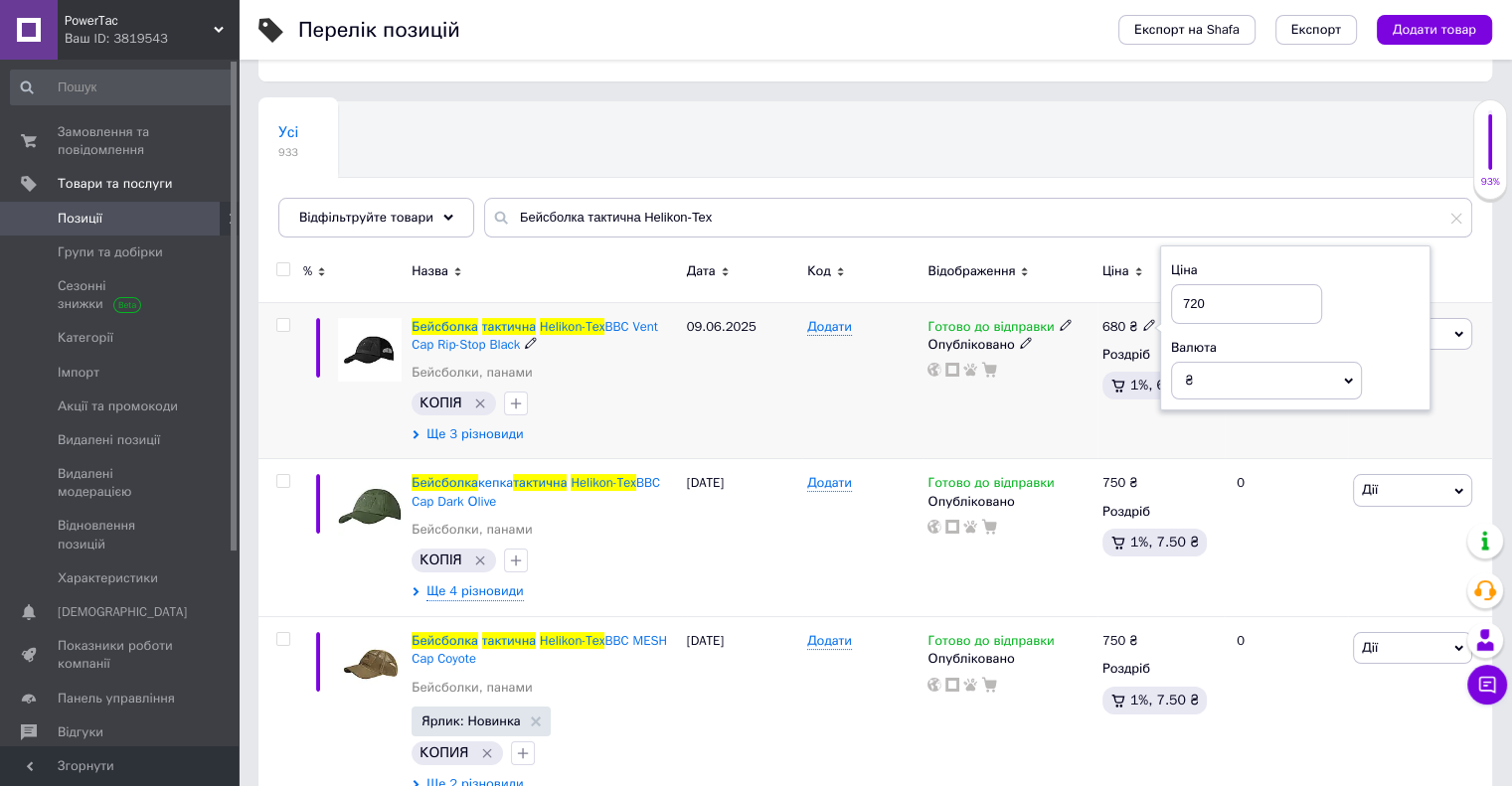 click on "Ще 3 різновиди" at bounding box center (474, 434) 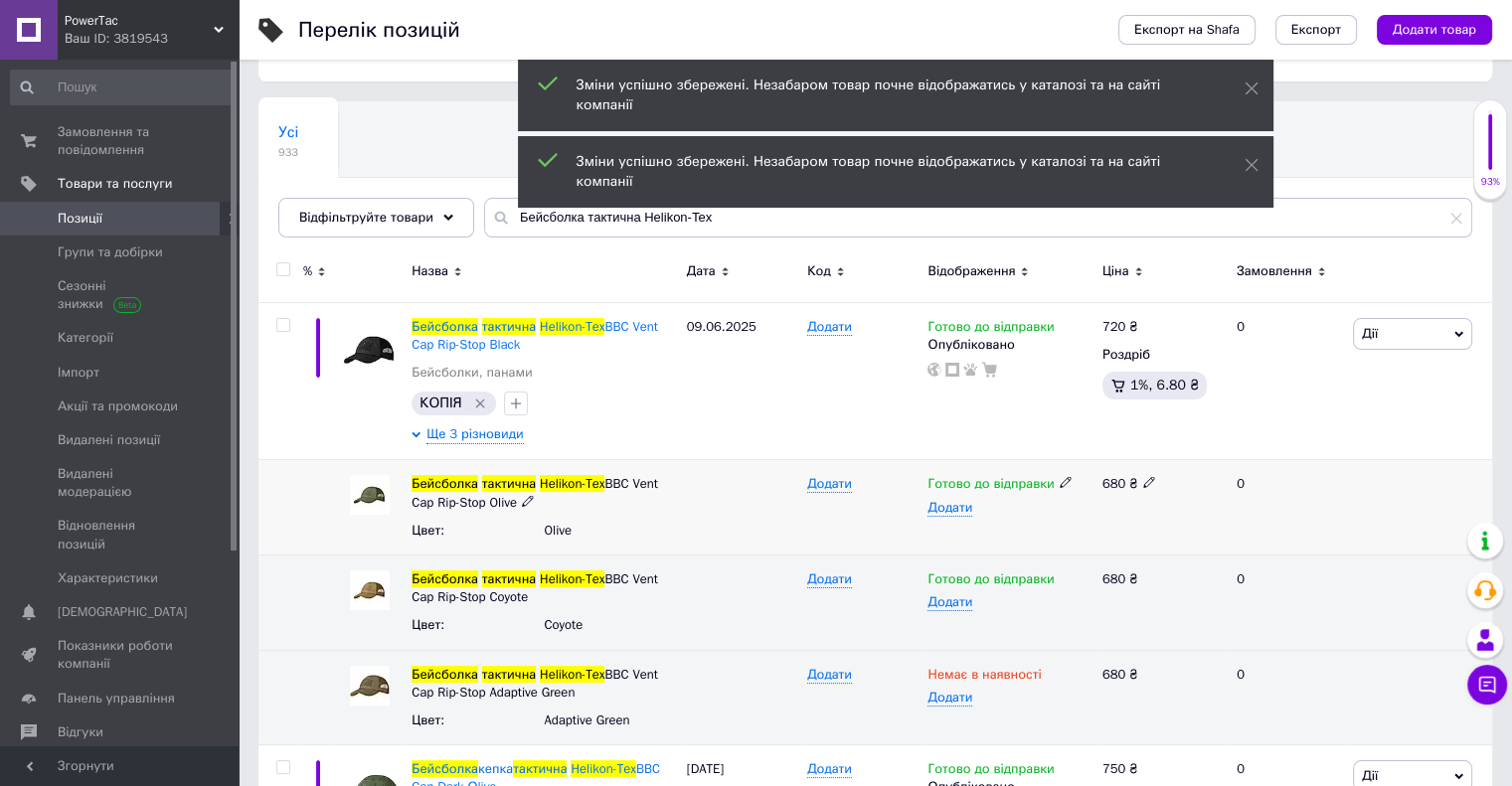 click 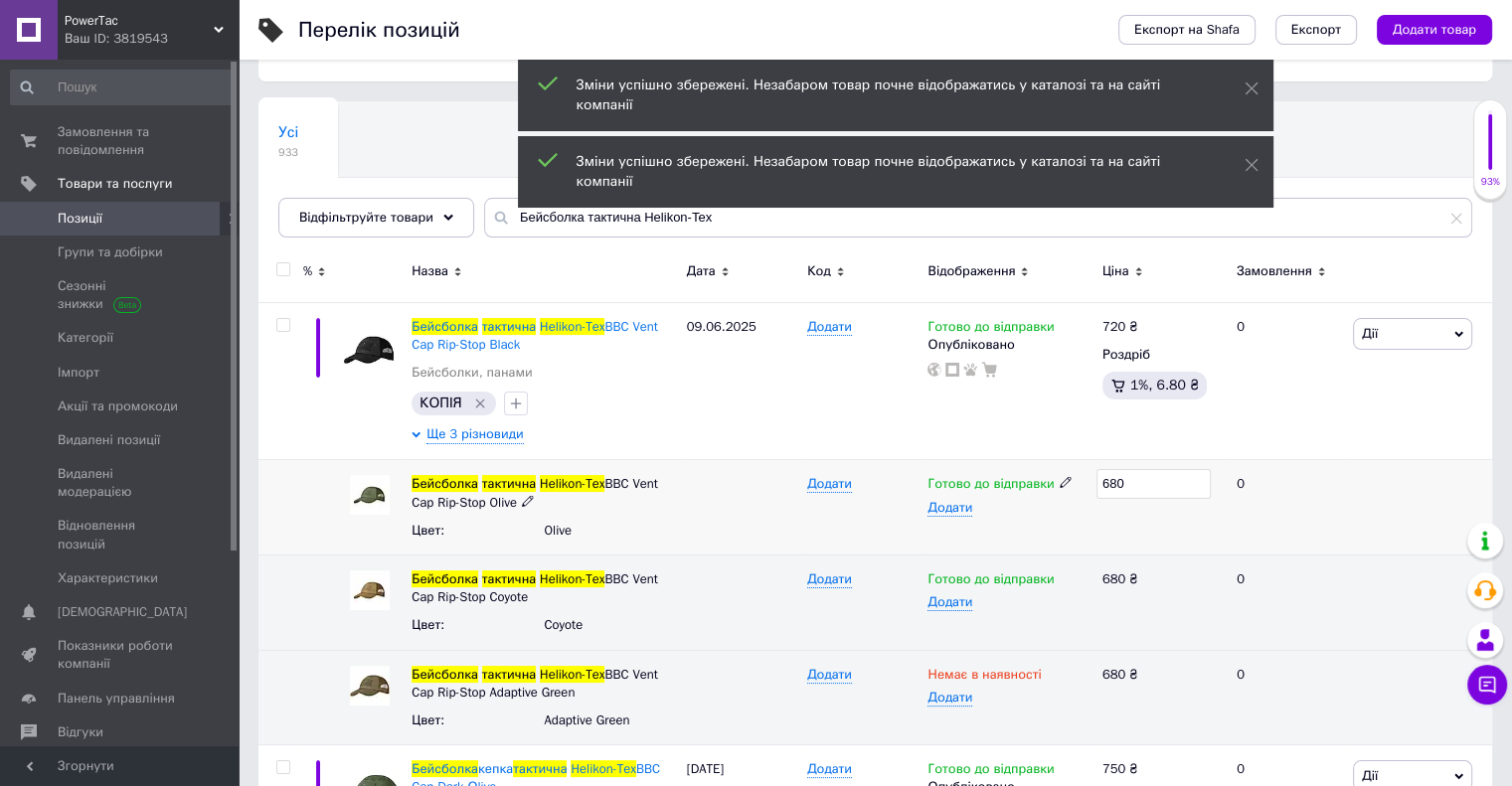 click on "Бейсболка   тактична   Helikon-Tex  BBC Vent Cap Rip-Stop Olive Цвет : Olive Додати Готово до відправки Додати 680 0" at bounding box center (875, 508) 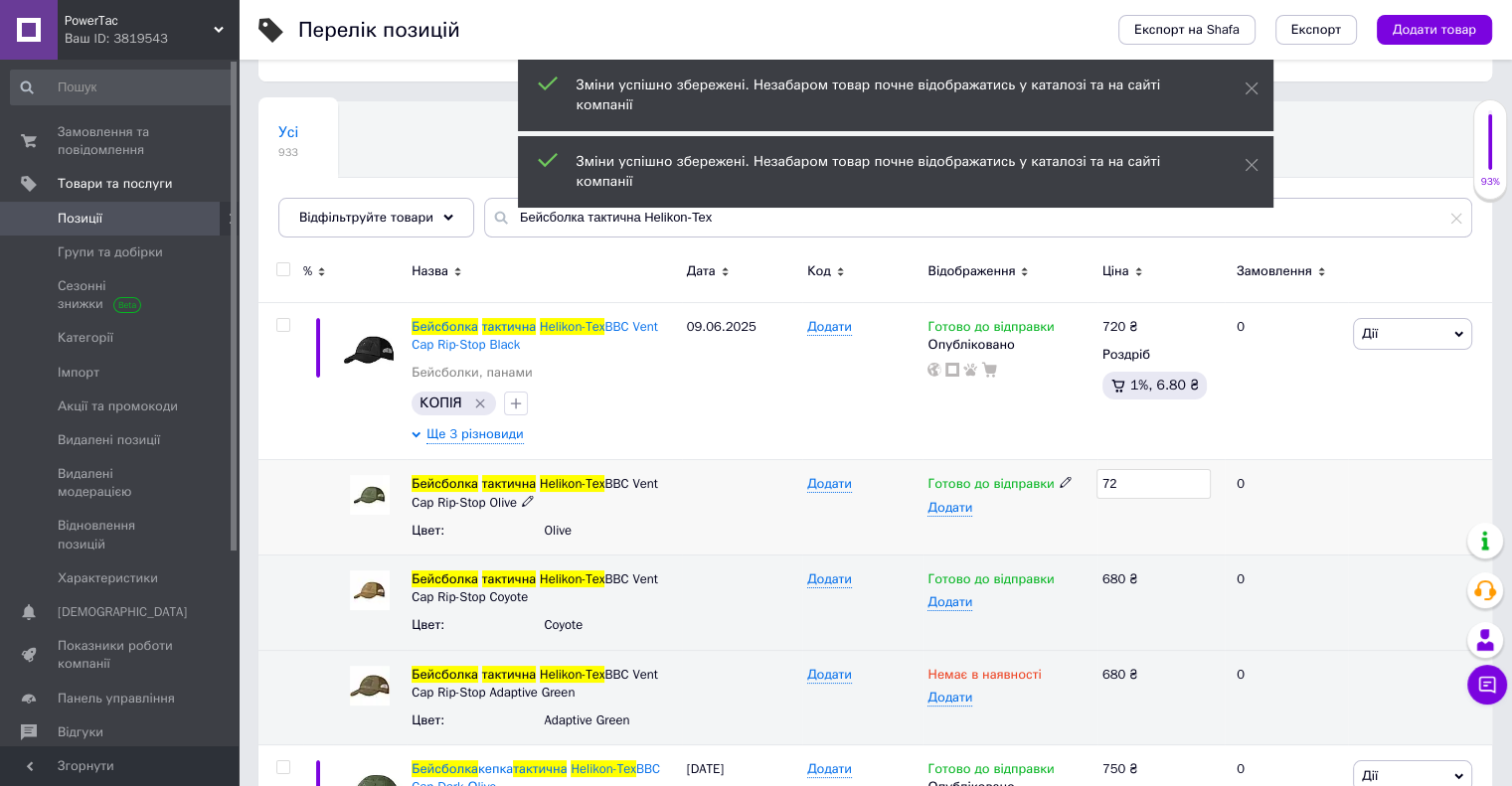 type on "720" 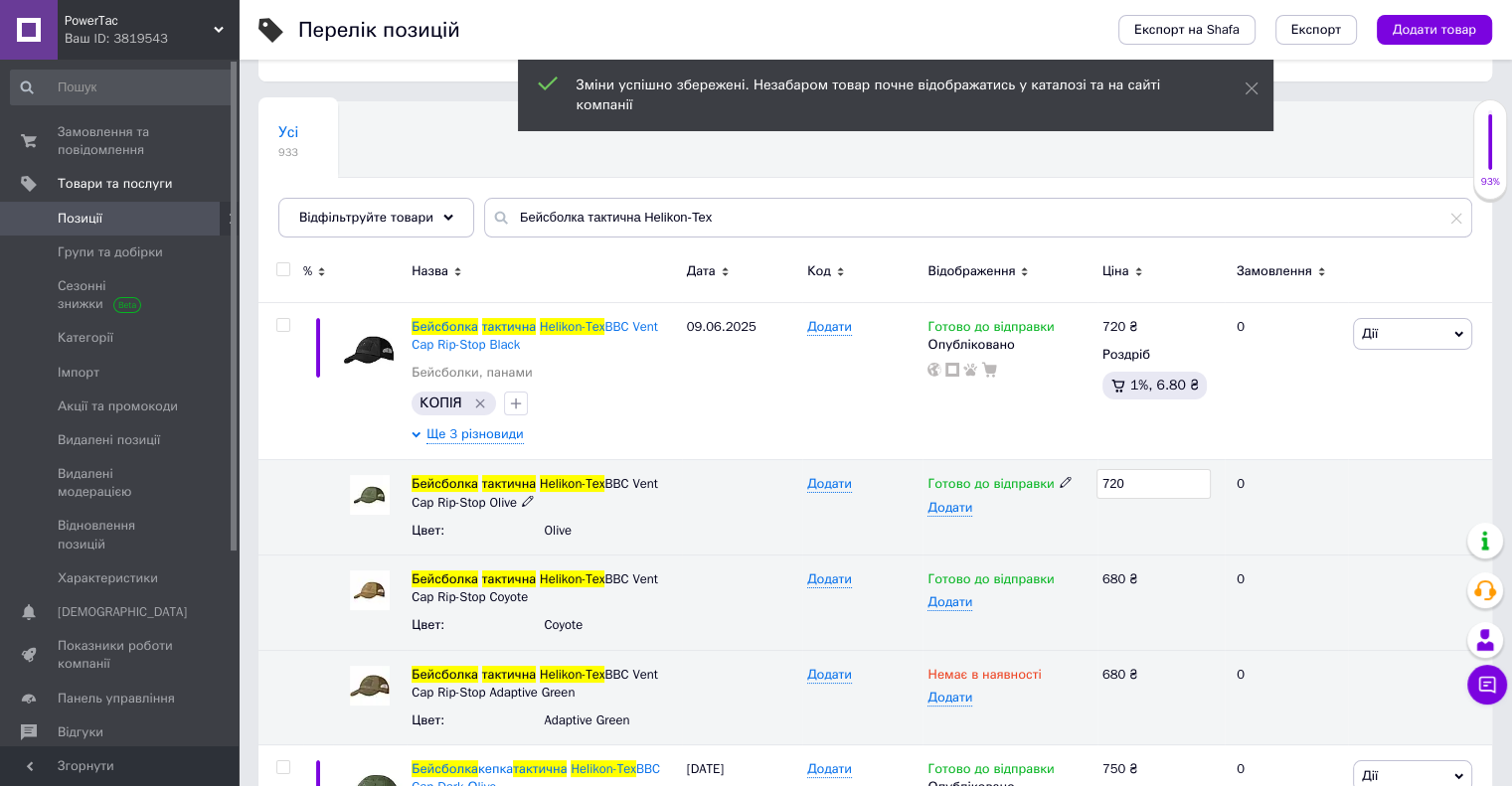 click on "720" at bounding box center (1161, 508) 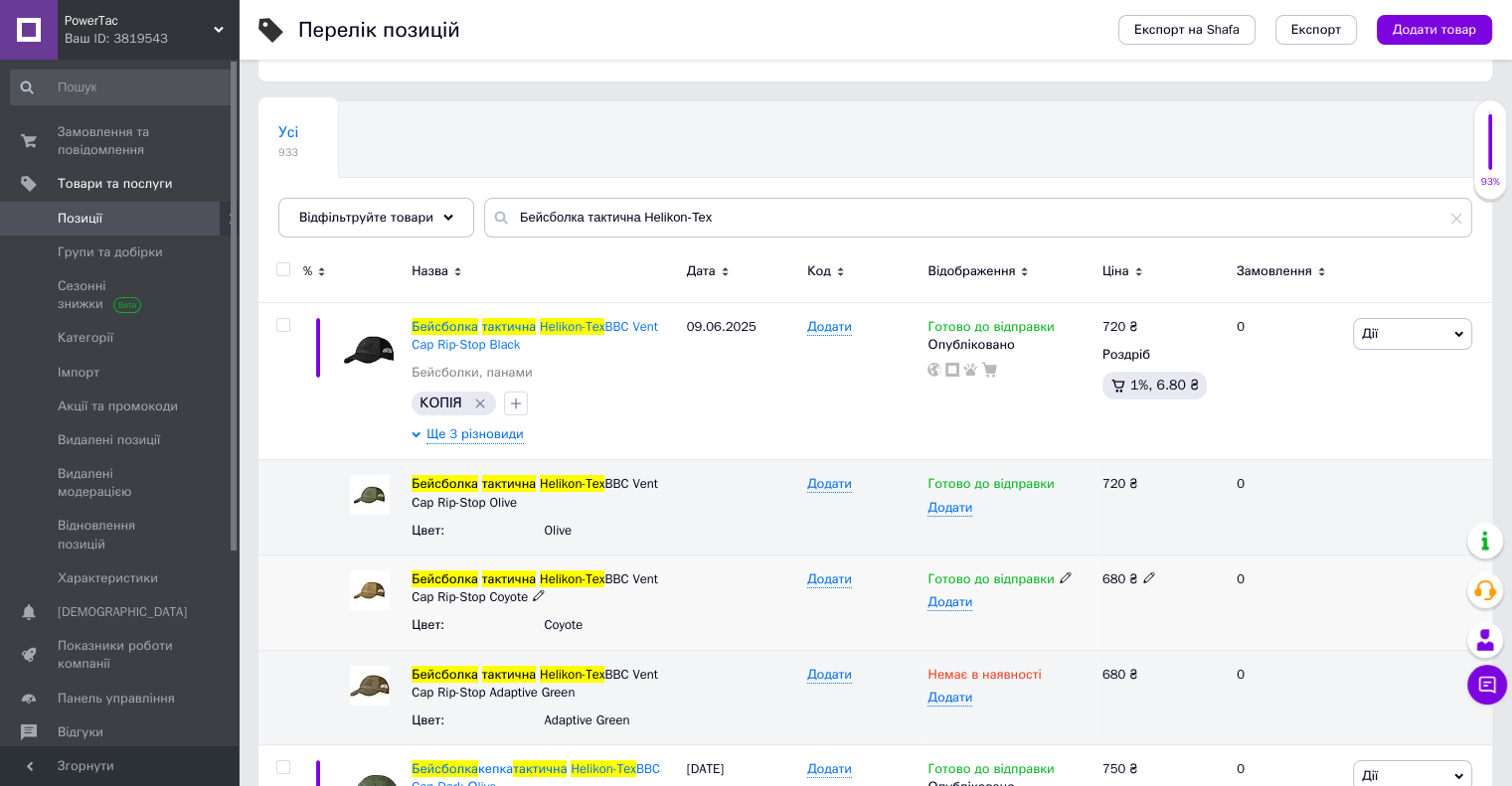 click 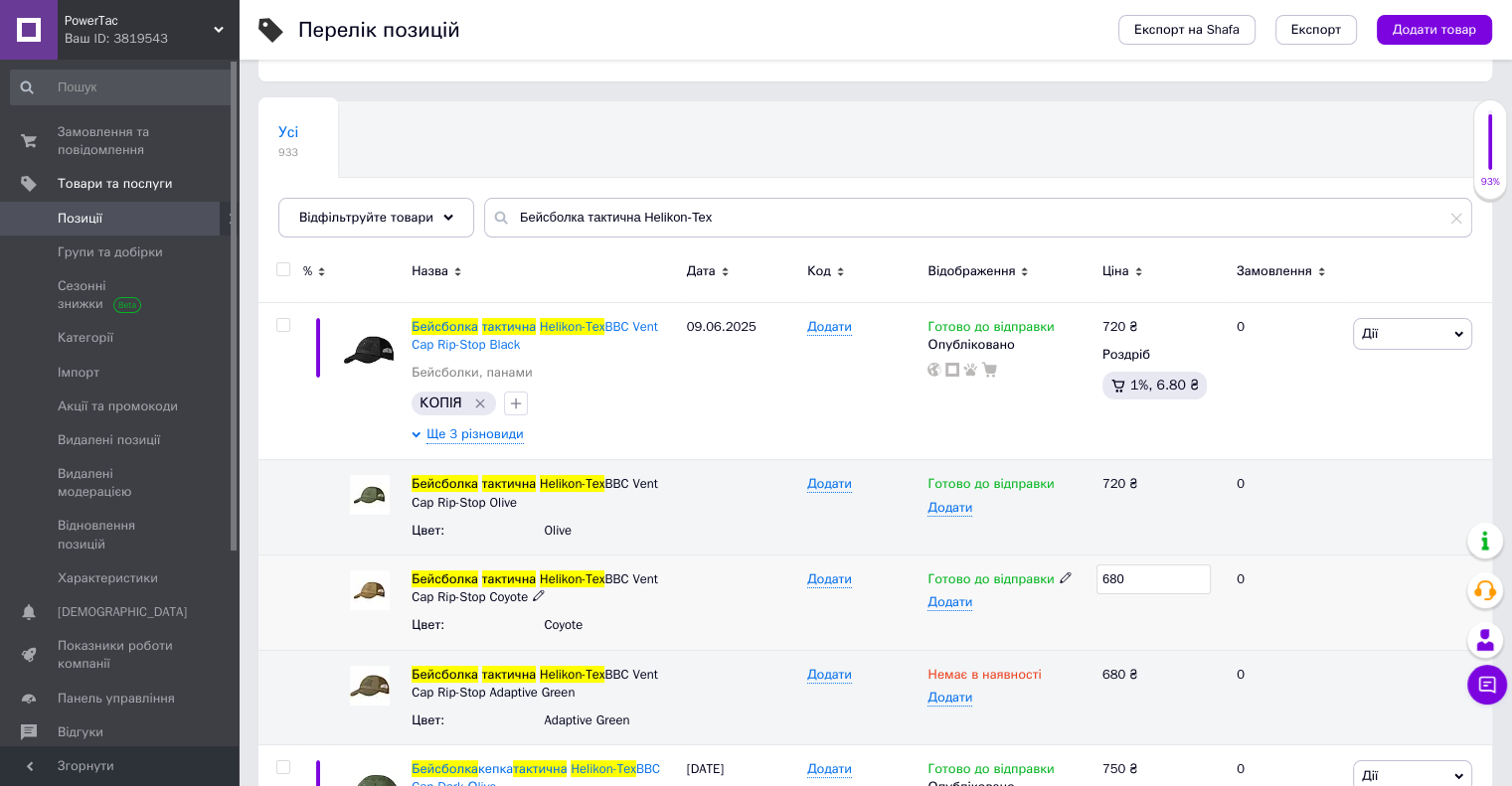 drag, startPoint x: 1092, startPoint y: 572, endPoint x: 1078, endPoint y: 570, distance: 14.142136 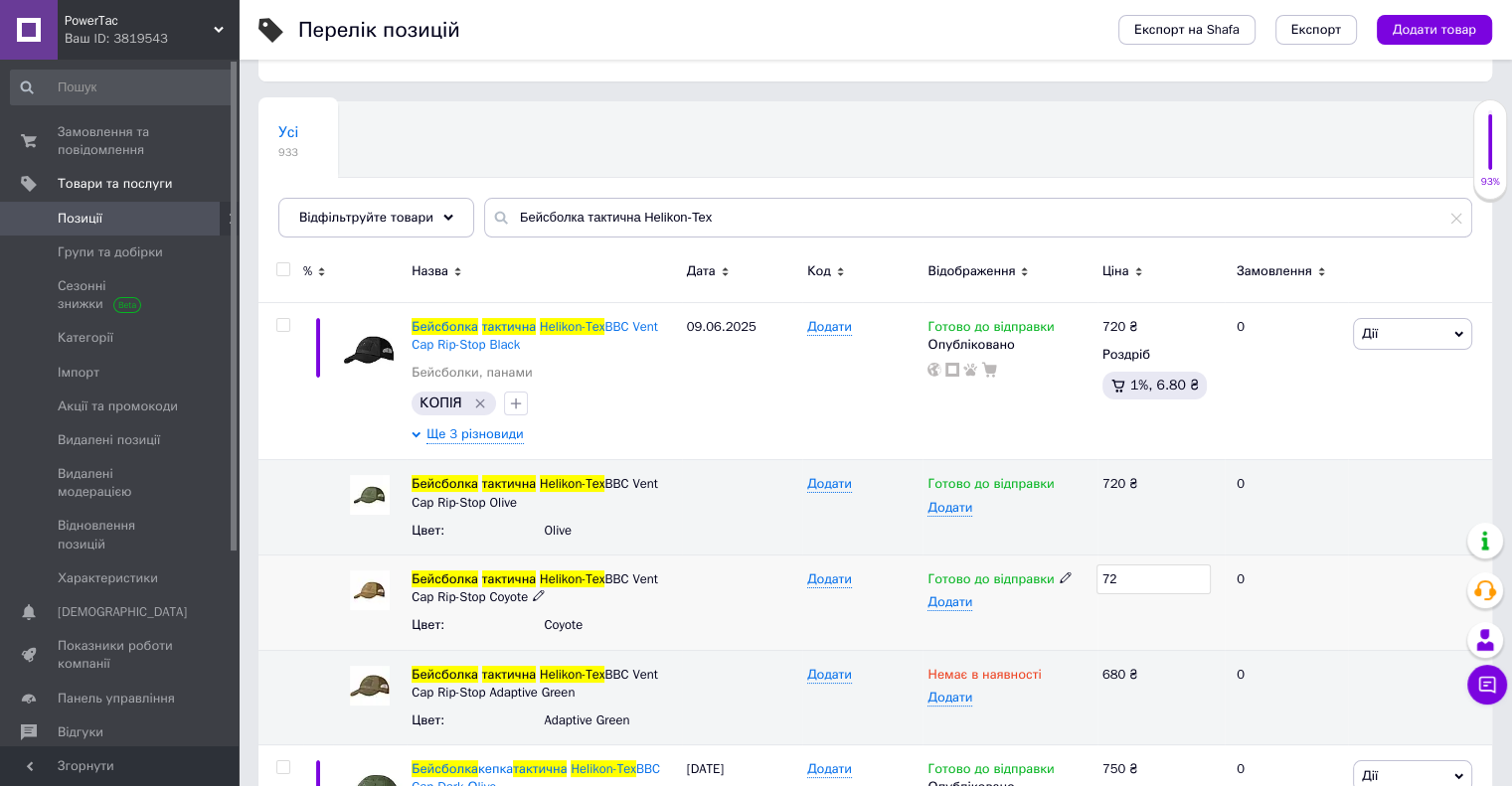 type on "720" 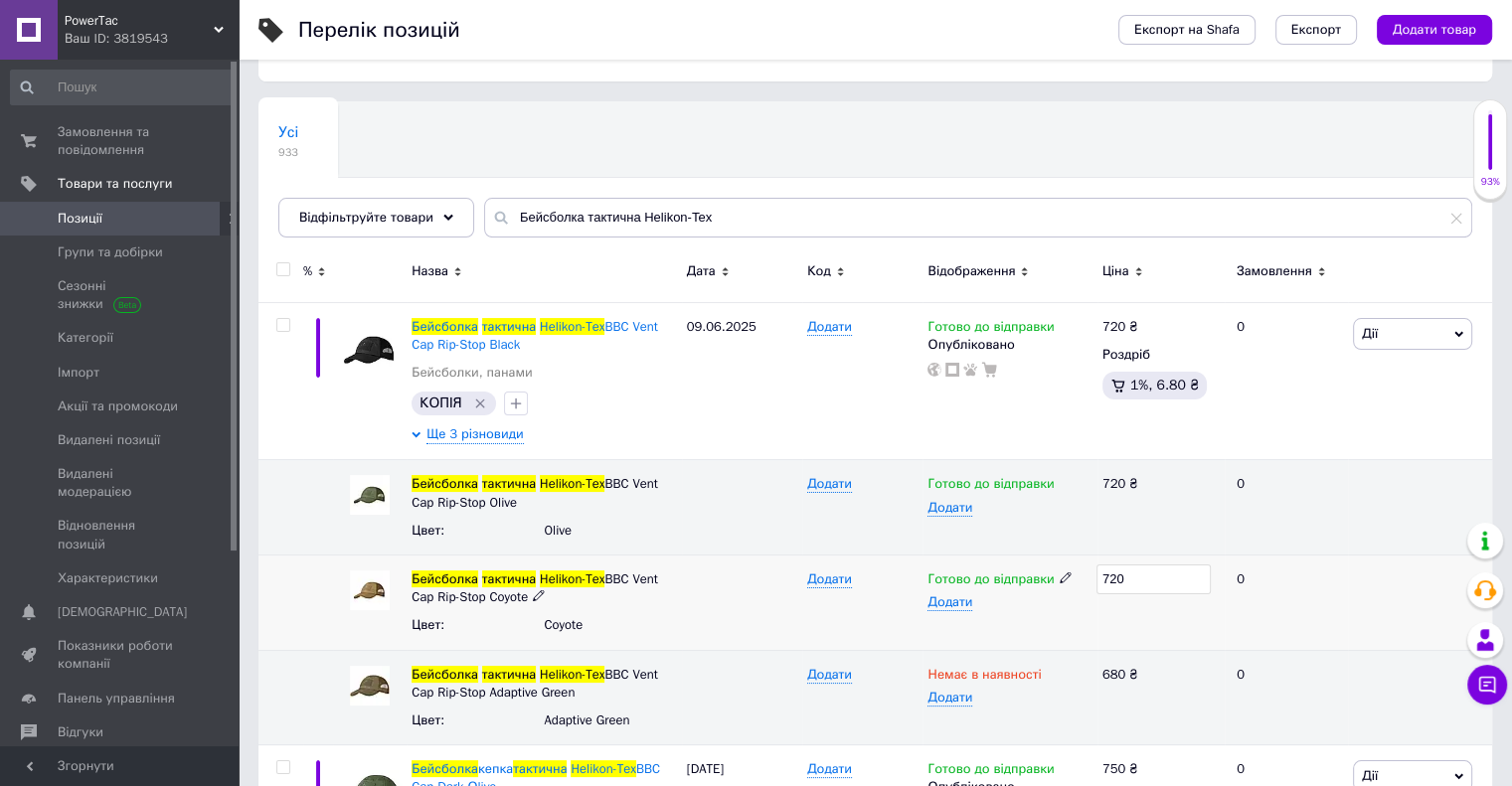 drag, startPoint x: 1144, startPoint y: 645, endPoint x: 1157, endPoint y: 671, distance: 29.068884 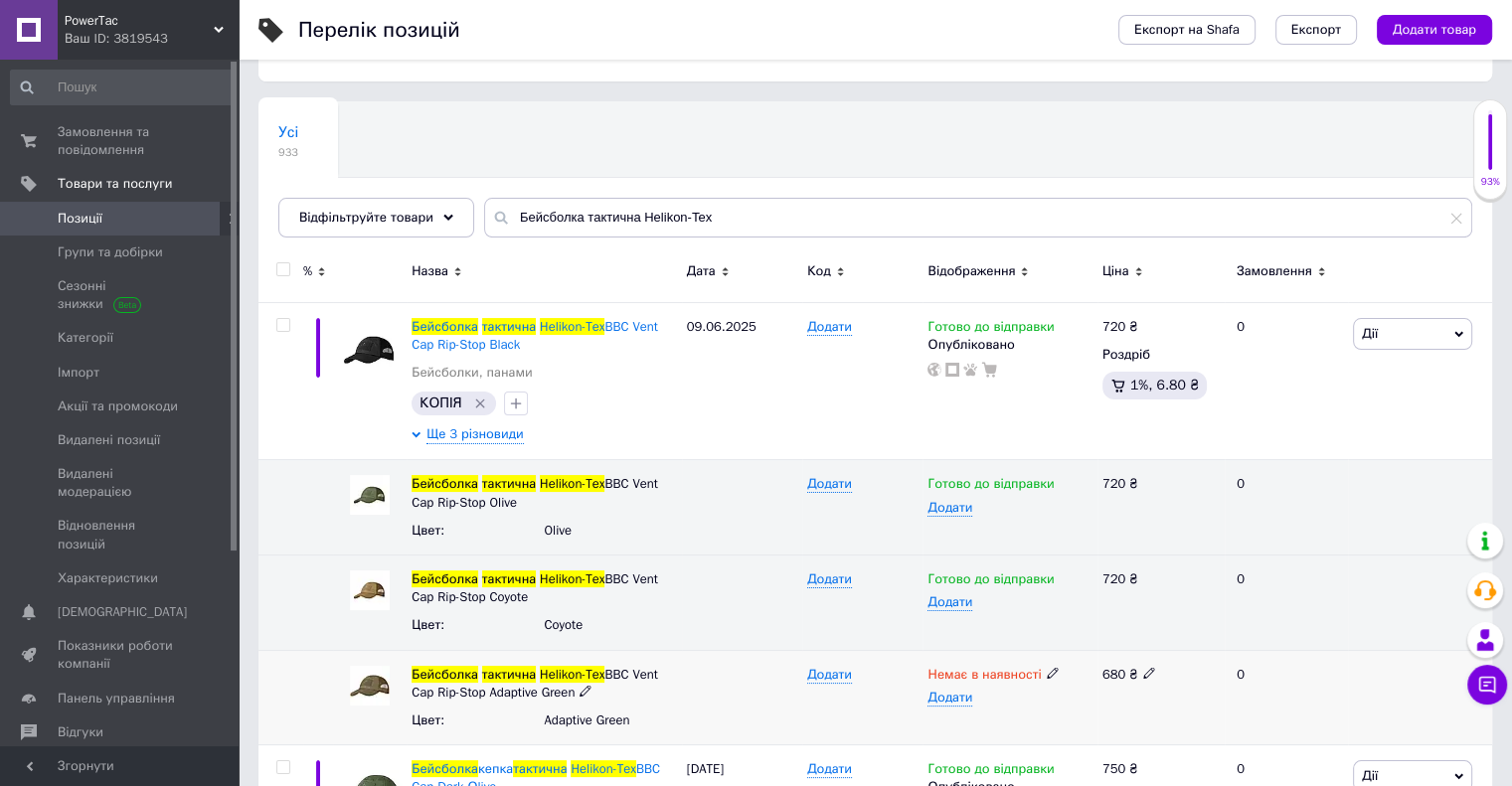 click 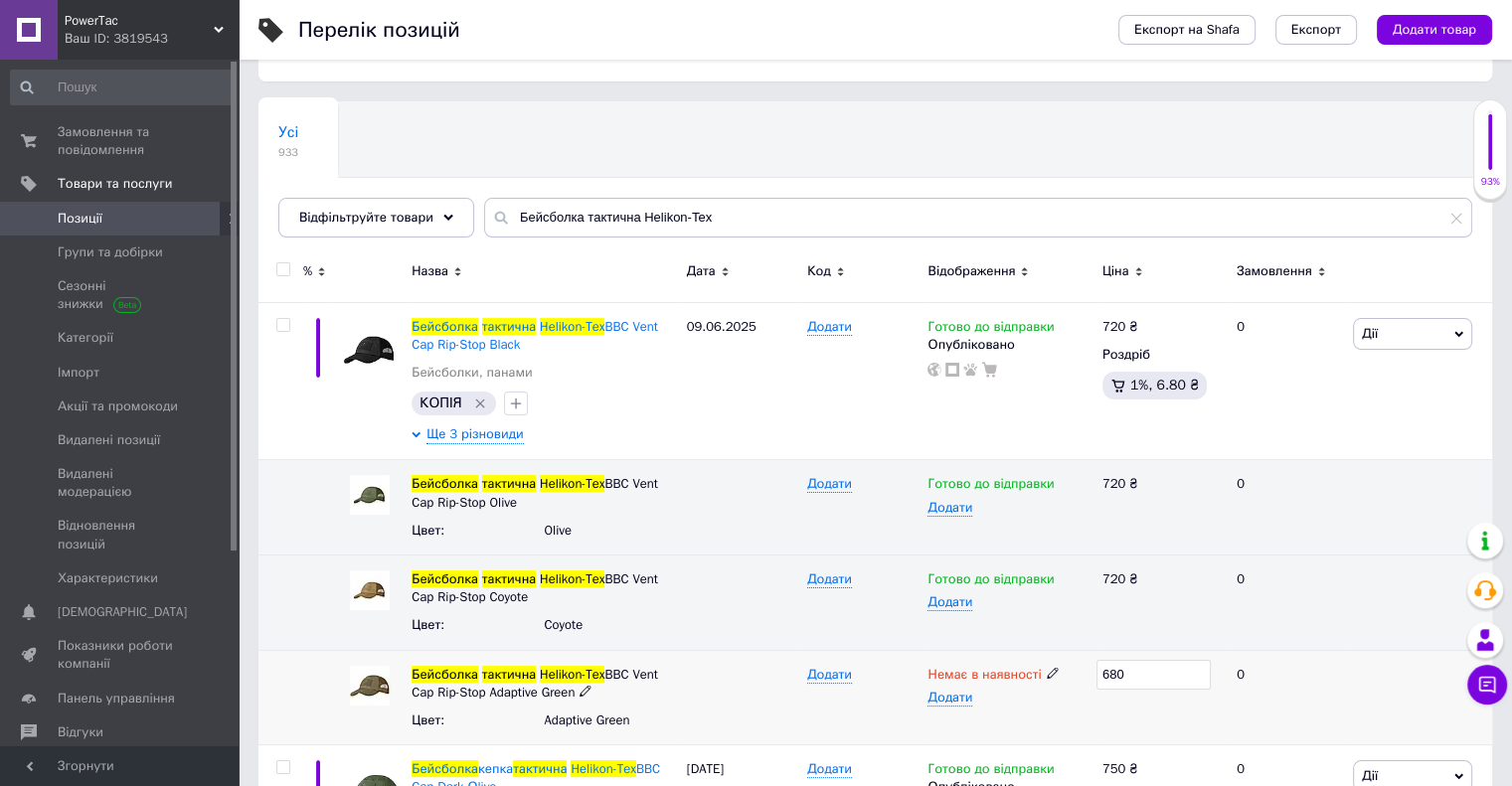 drag, startPoint x: 1146, startPoint y: 670, endPoint x: 1069, endPoint y: 667, distance: 77.05842 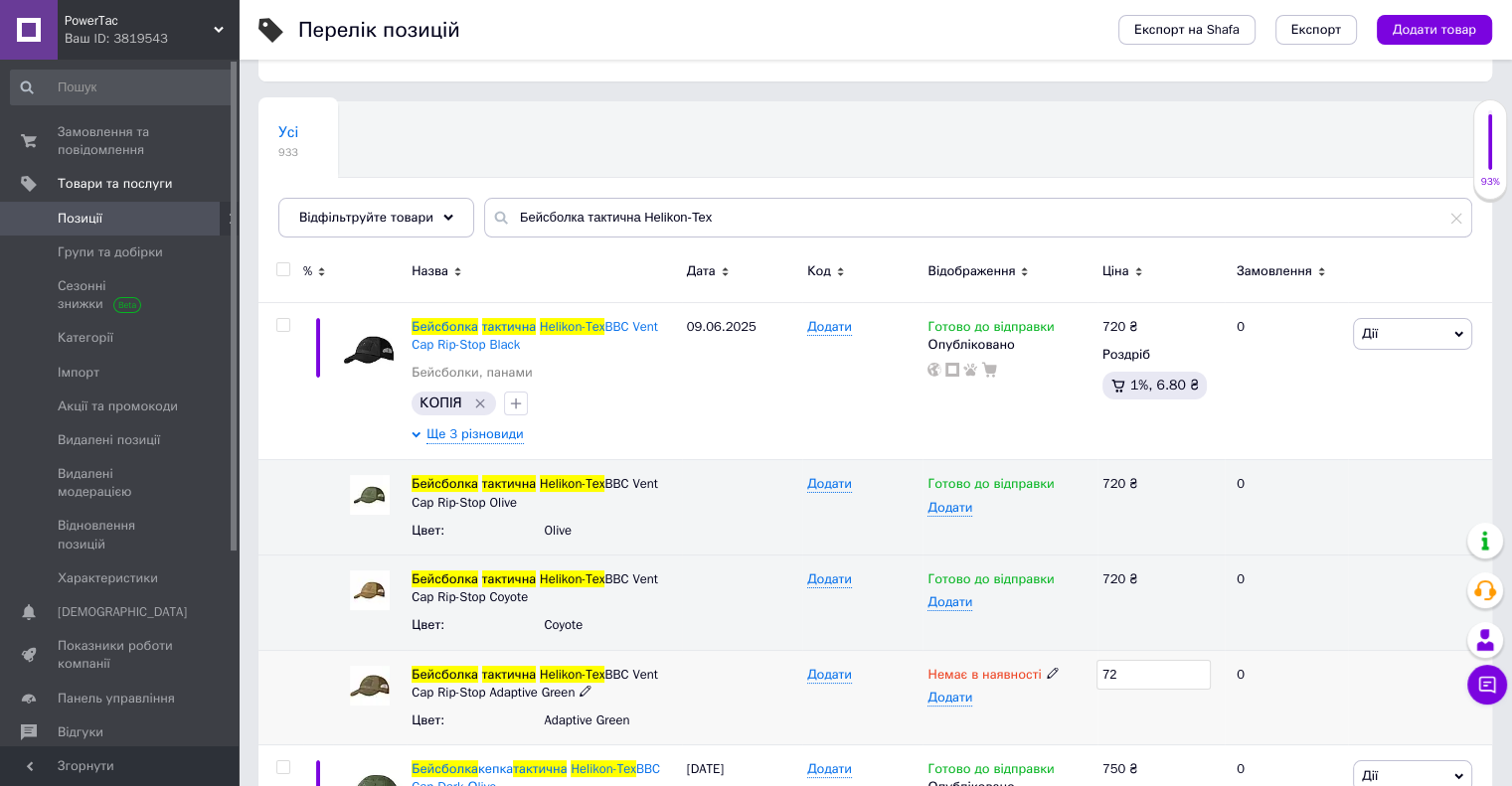 type on "720" 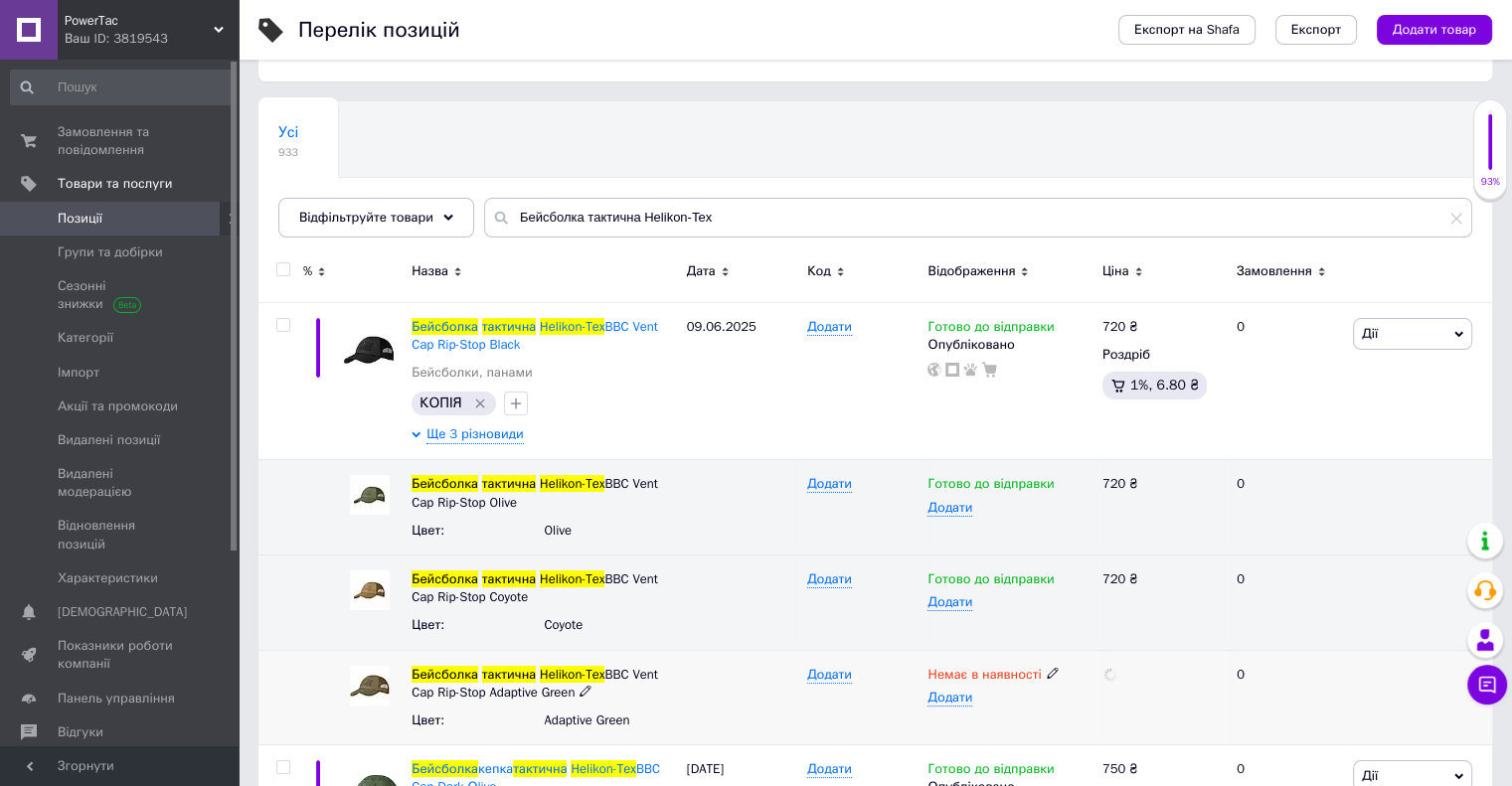 click on "Немає в наявності Додати" at bounding box center (1009, 698) 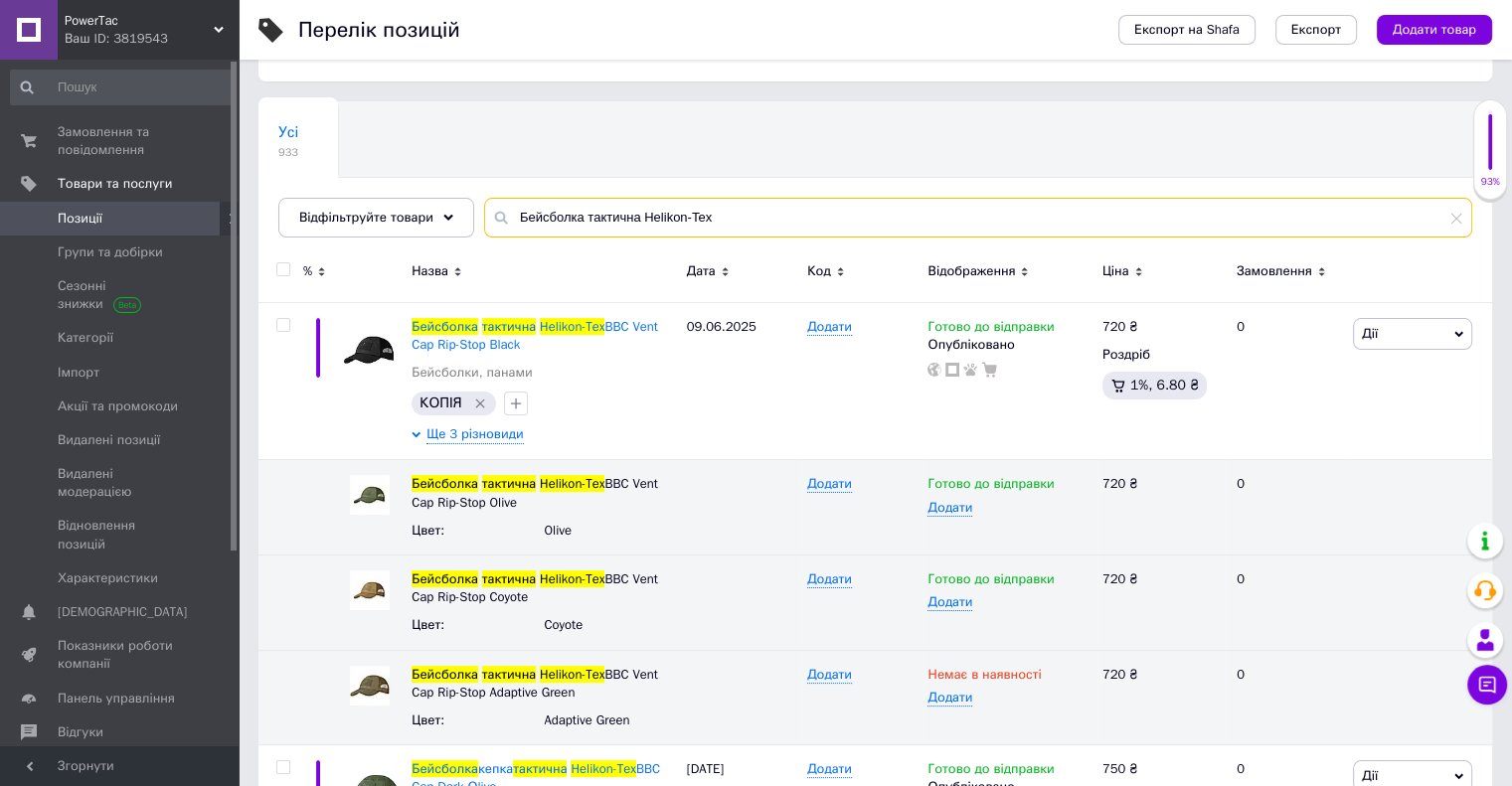 drag, startPoint x: 636, startPoint y: 219, endPoint x: 459, endPoint y: 192, distance: 179.0475 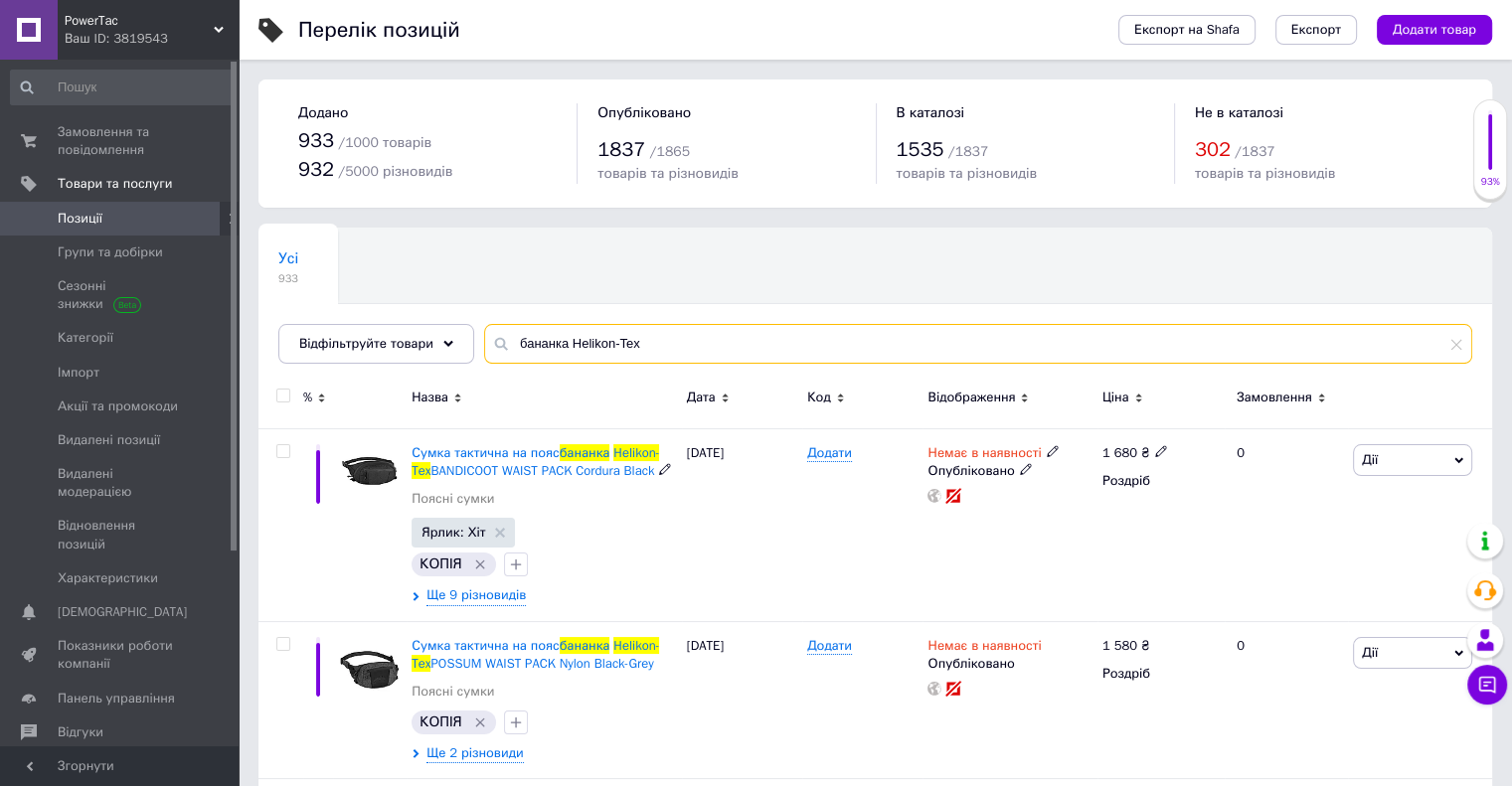 scroll, scrollTop: 517, scrollLeft: 0, axis: vertical 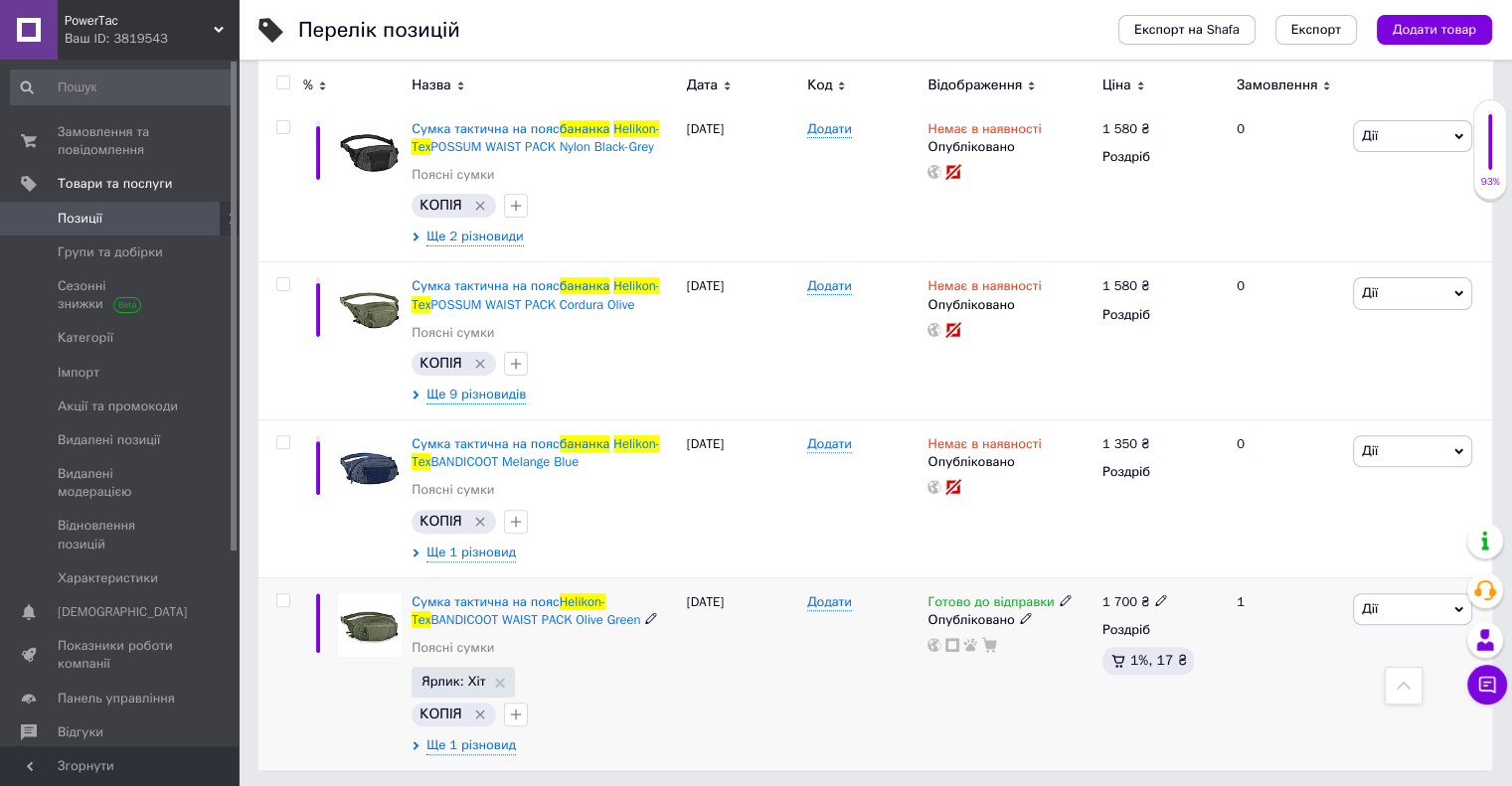type on "бананка Helikon-Tex" 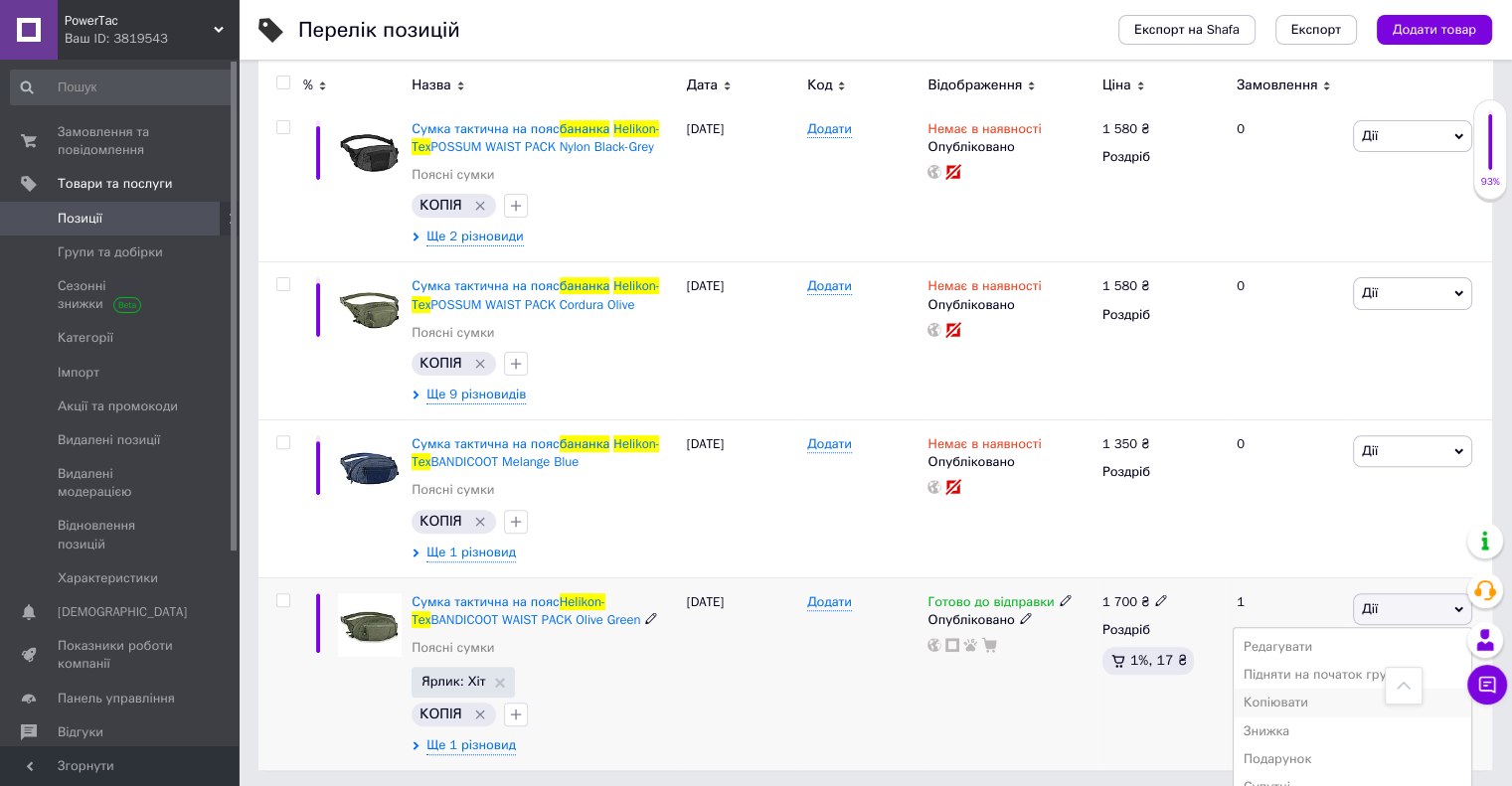 click on "Копіювати" at bounding box center [1352, 703] 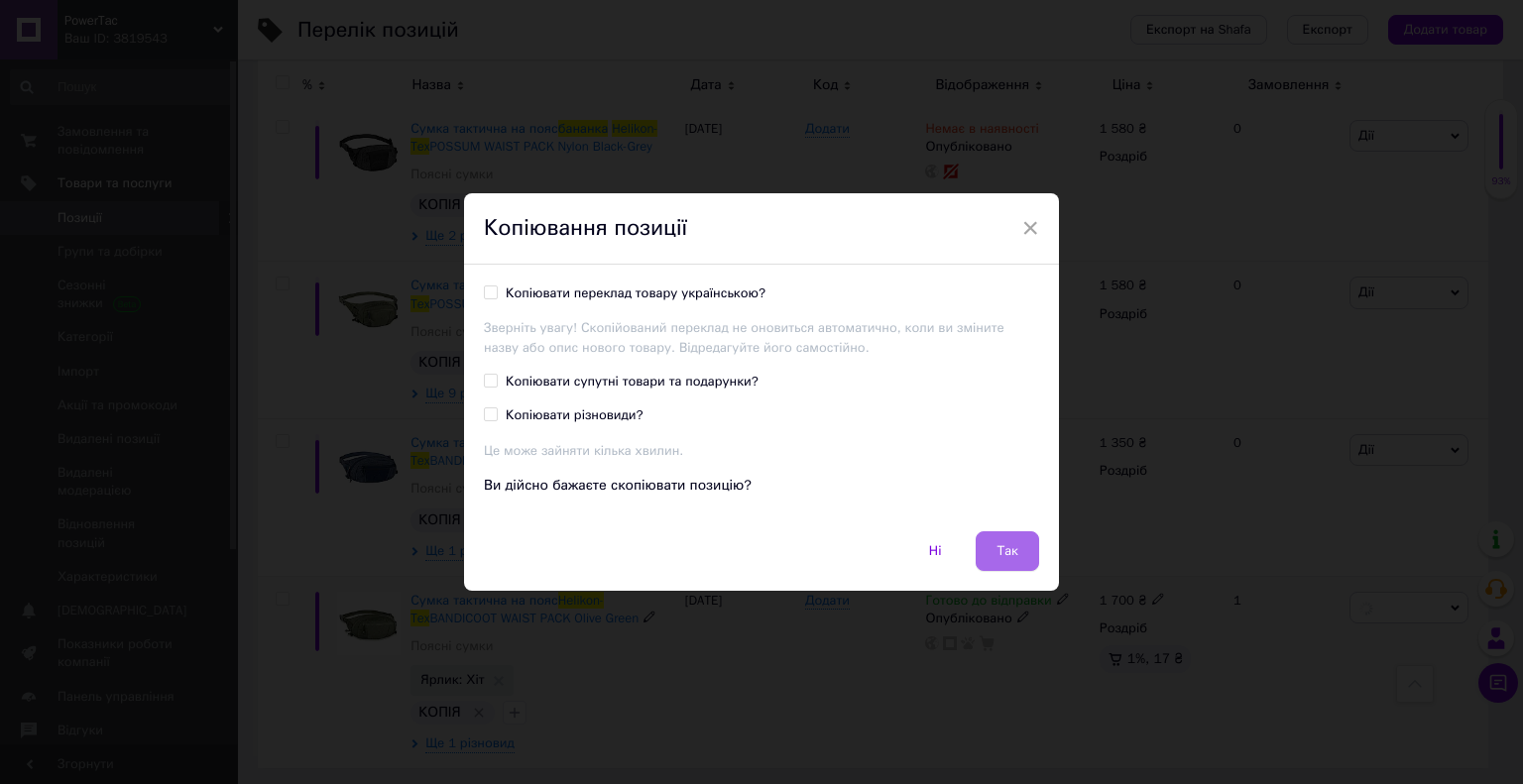 click on "Так" at bounding box center [1007, 551] 